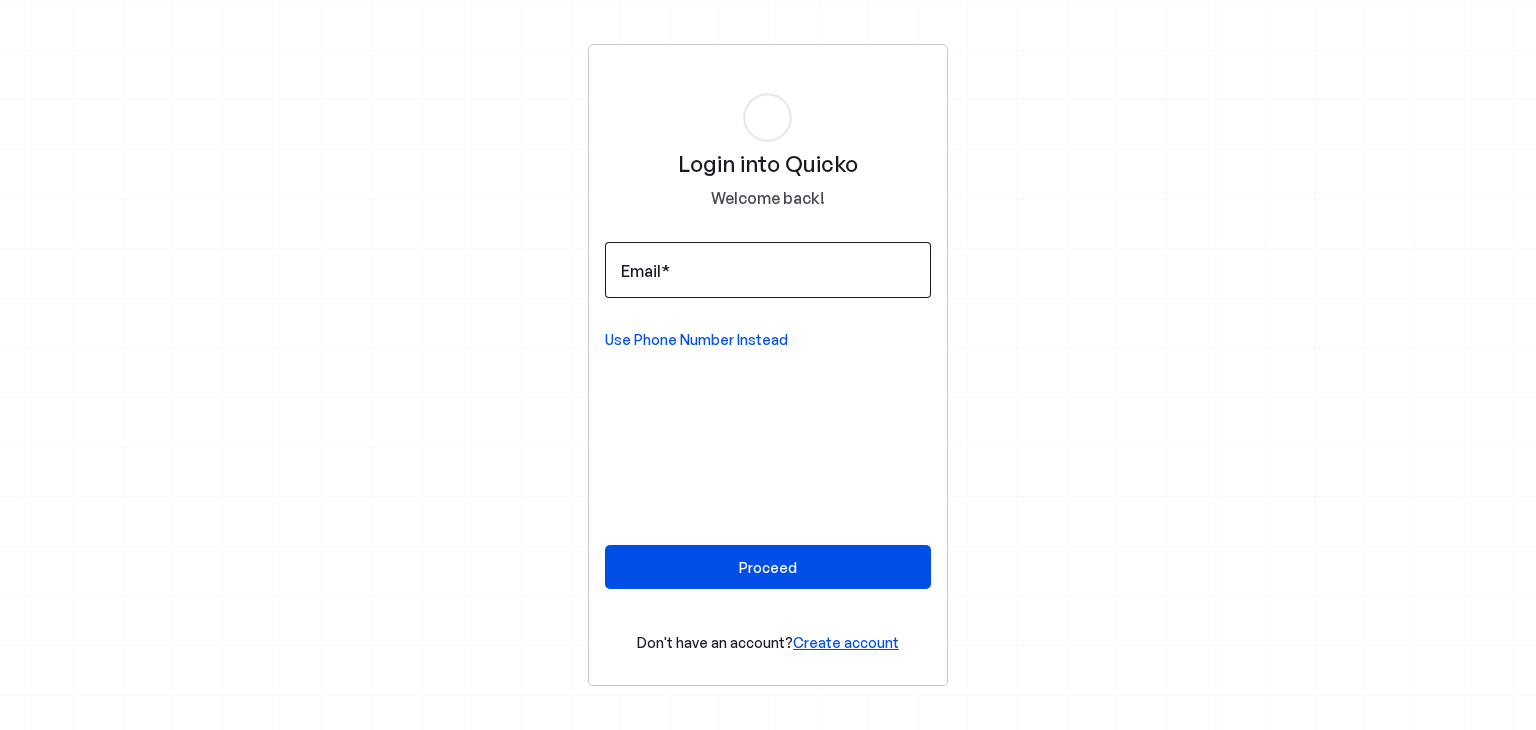 scroll, scrollTop: 0, scrollLeft: 0, axis: both 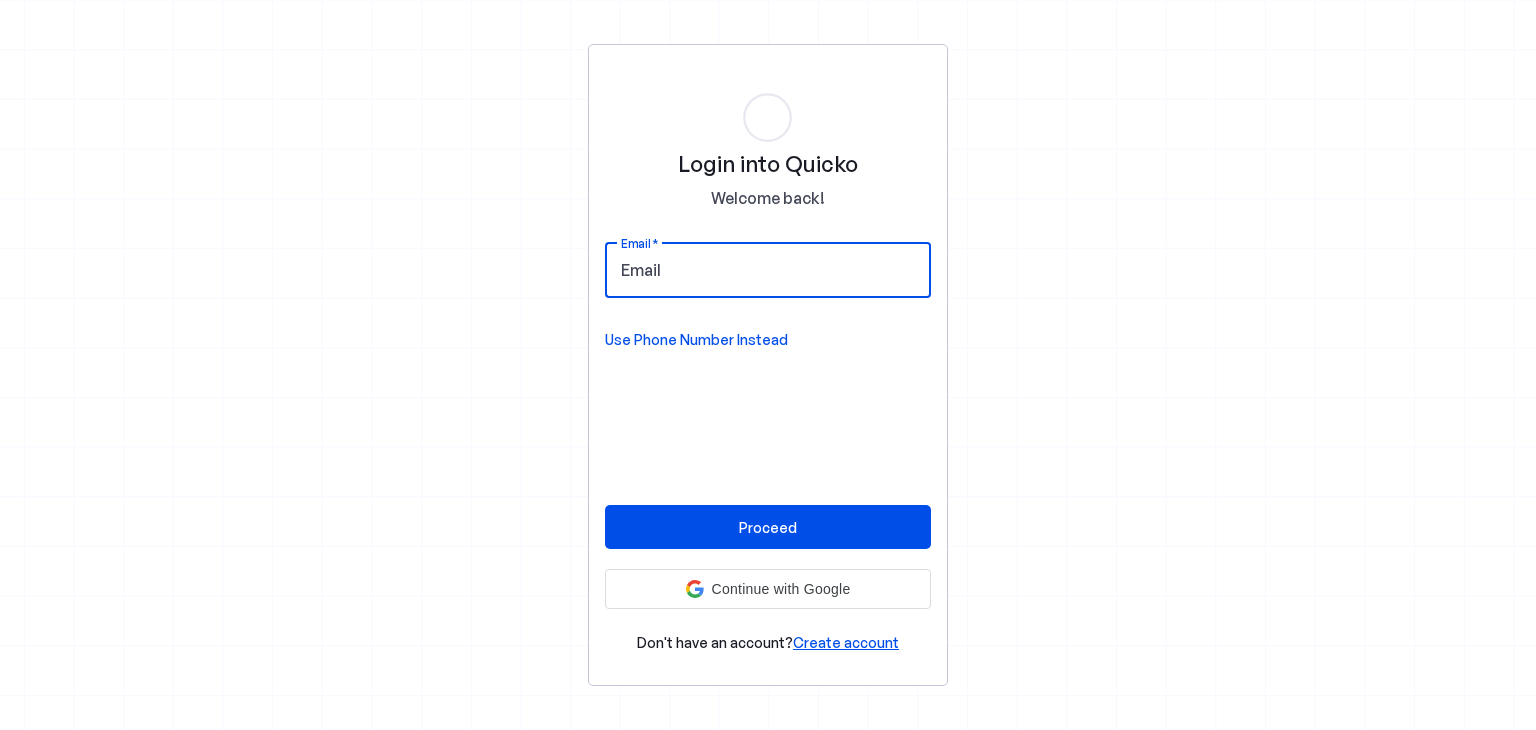 click on "Email" at bounding box center [768, 270] 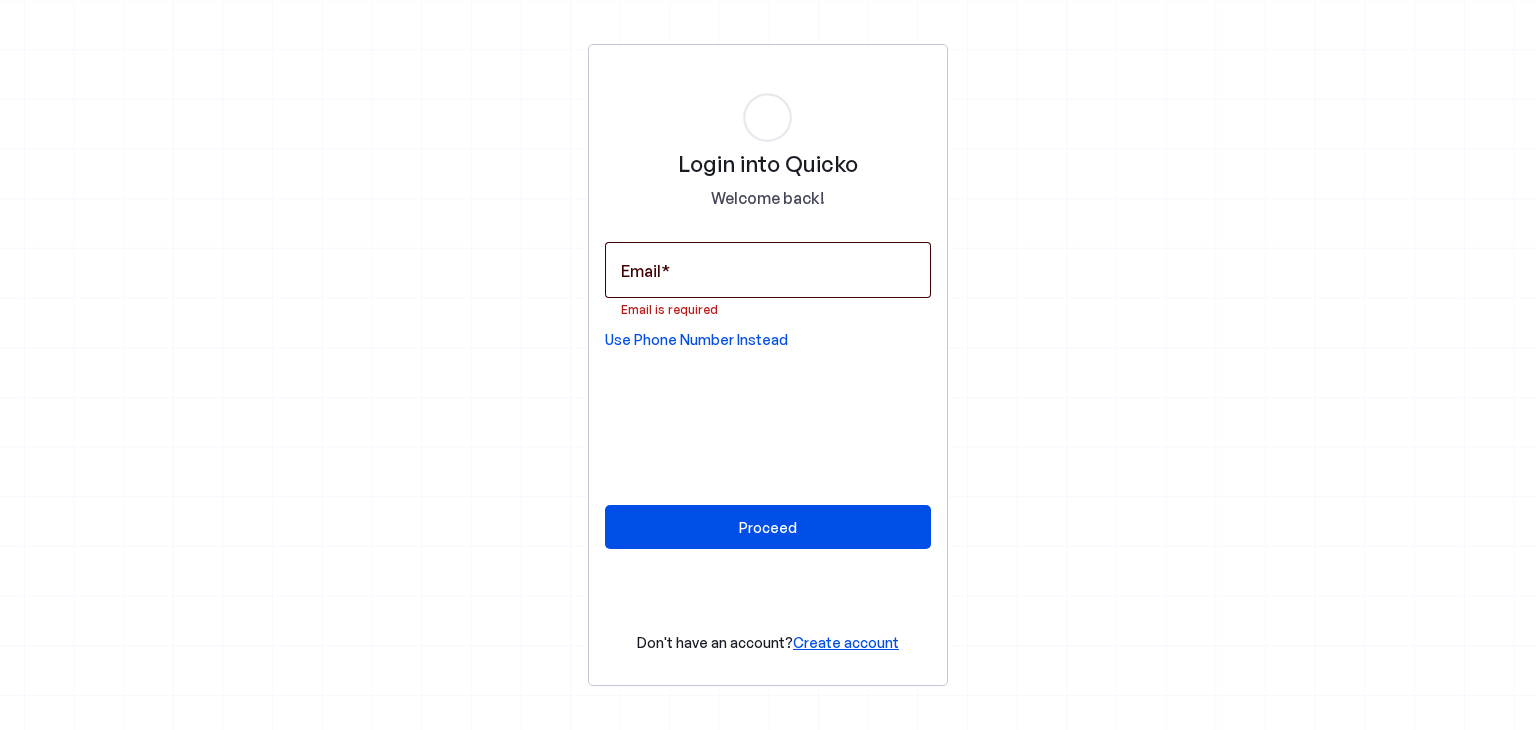 type on "[USERNAME]@[DOMAIN].com" 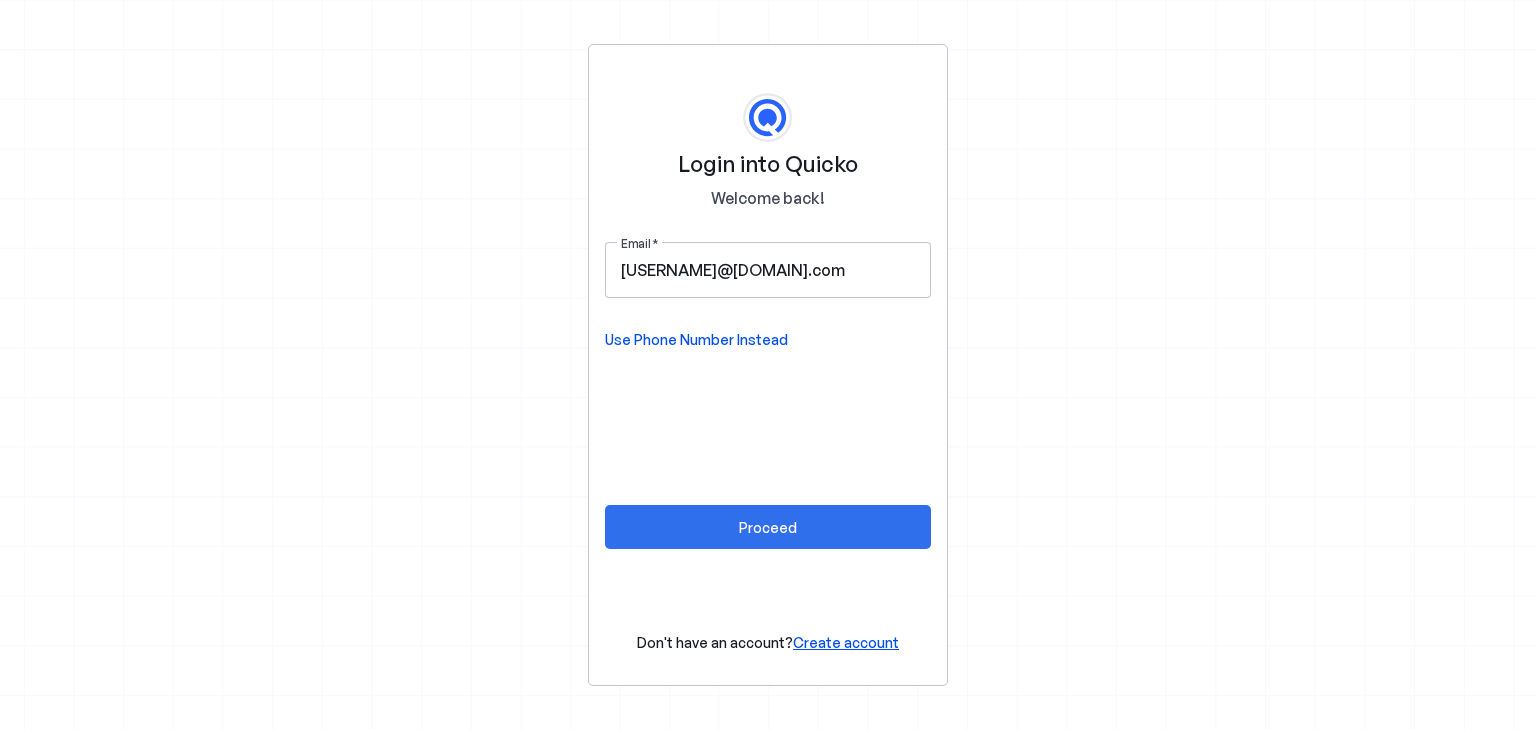 click at bounding box center (768, 527) 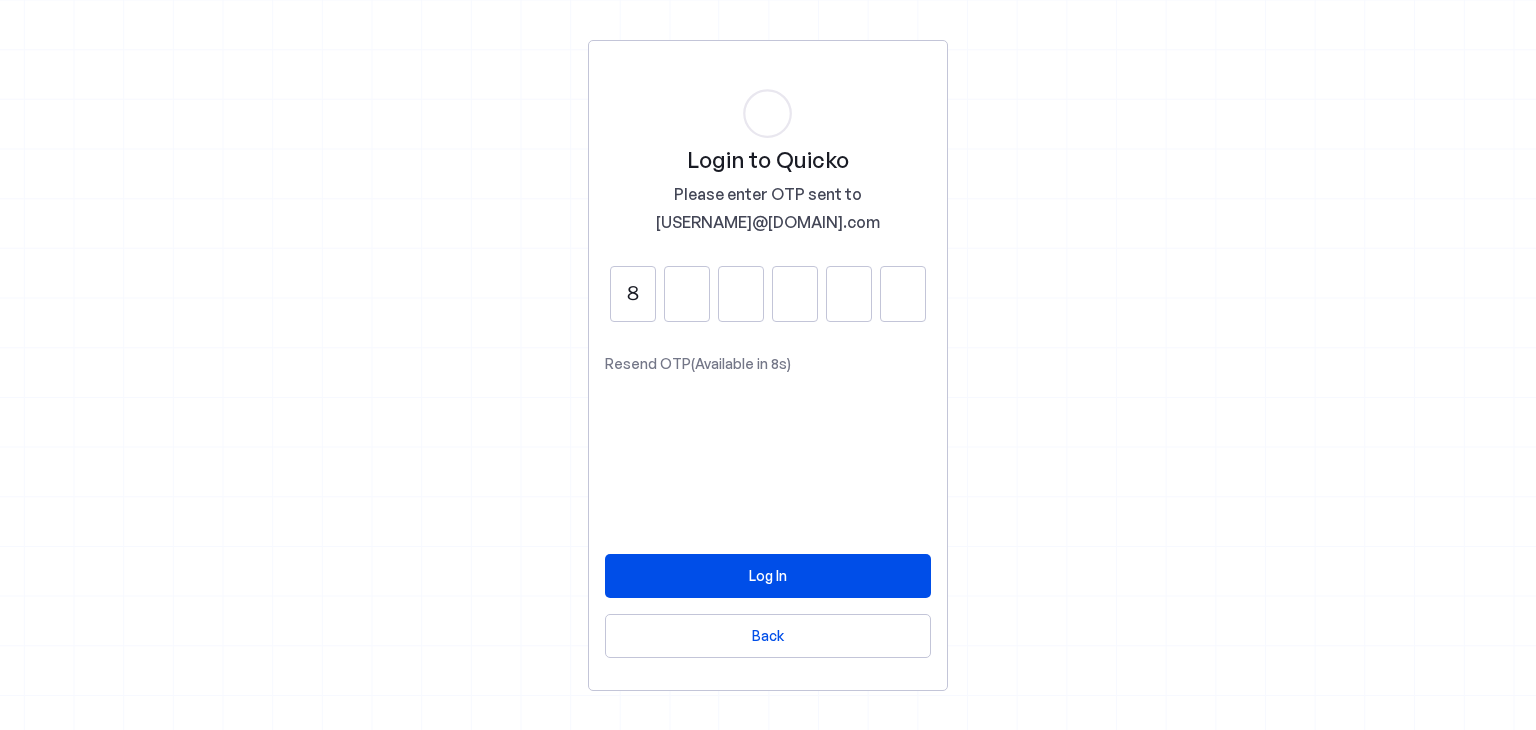 type on "8" 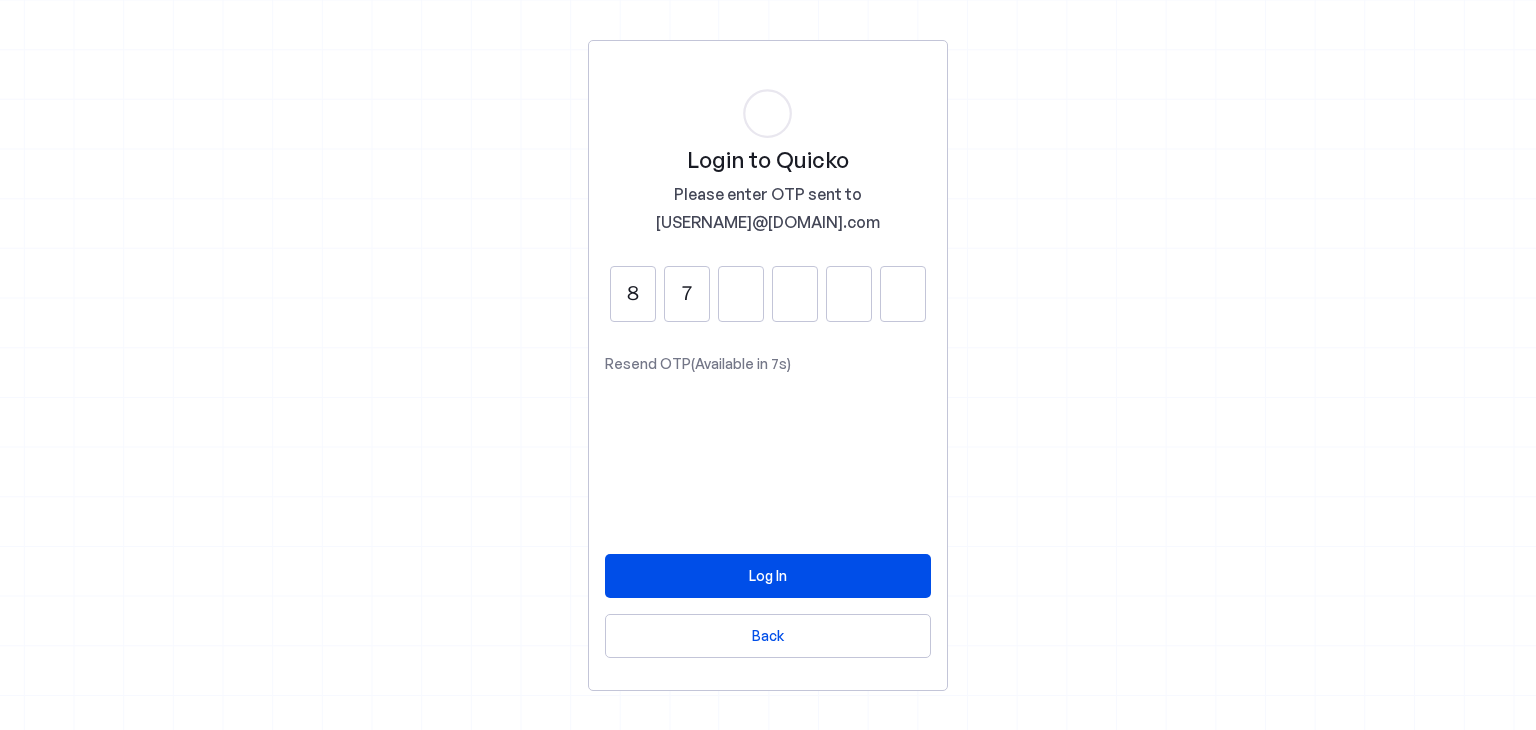 type on "7" 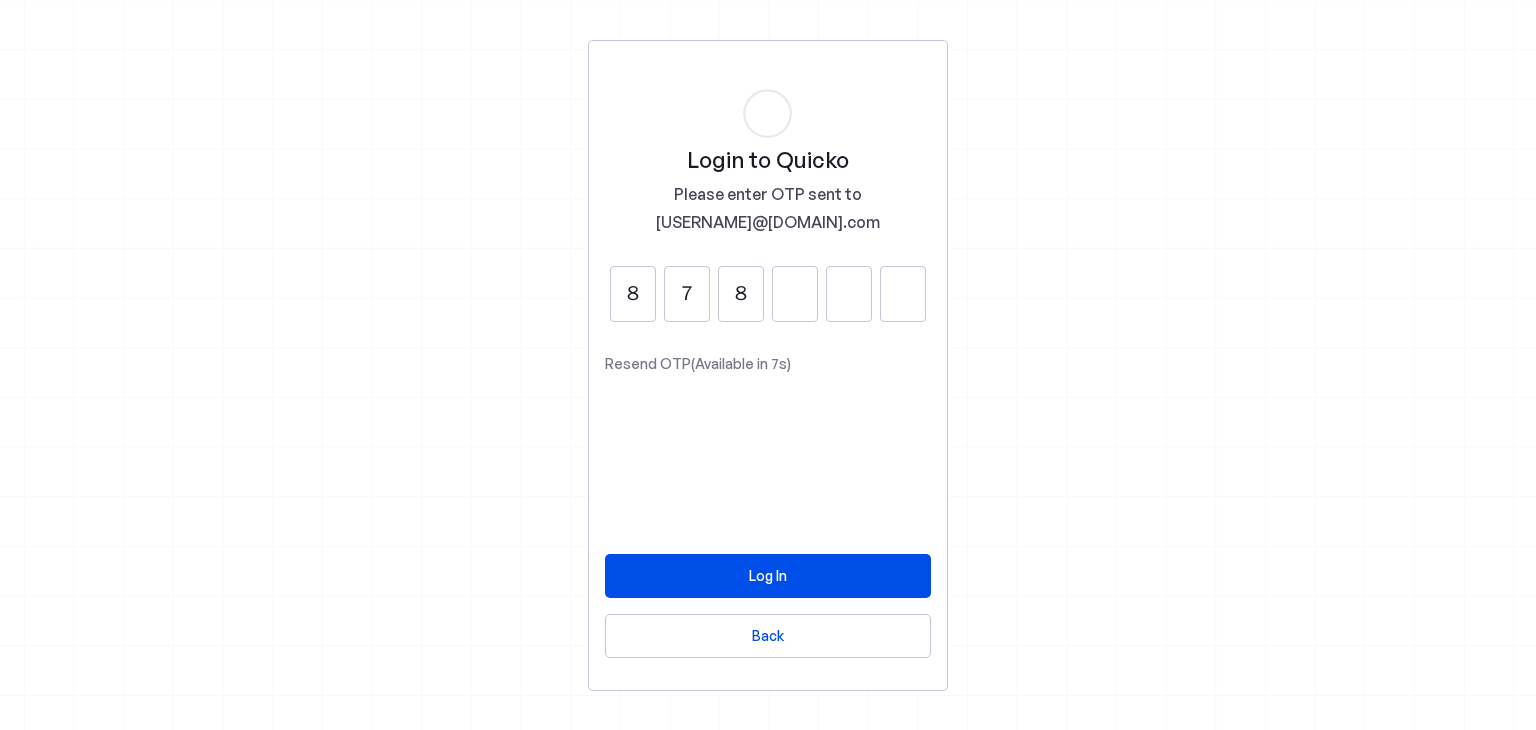 type on "8" 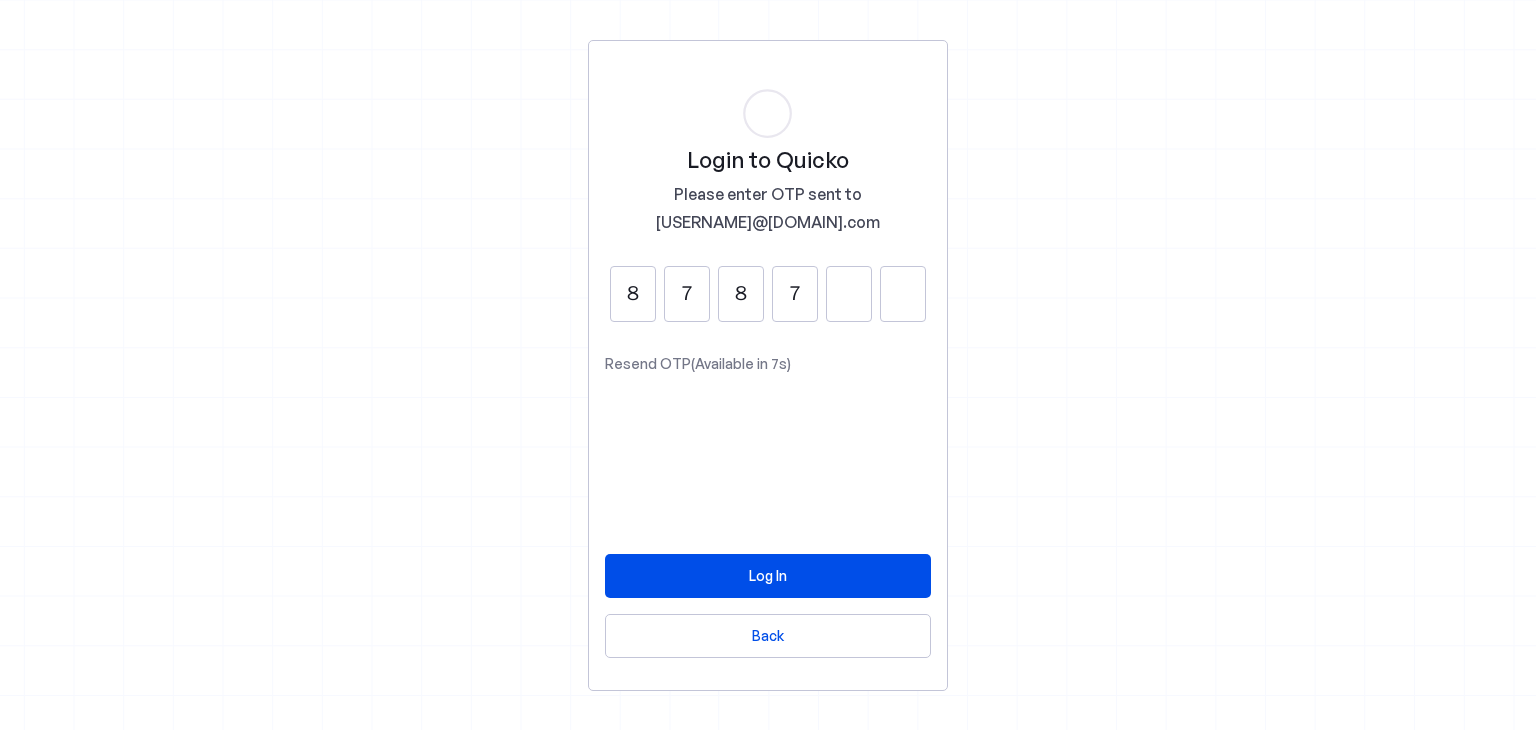 type on "7" 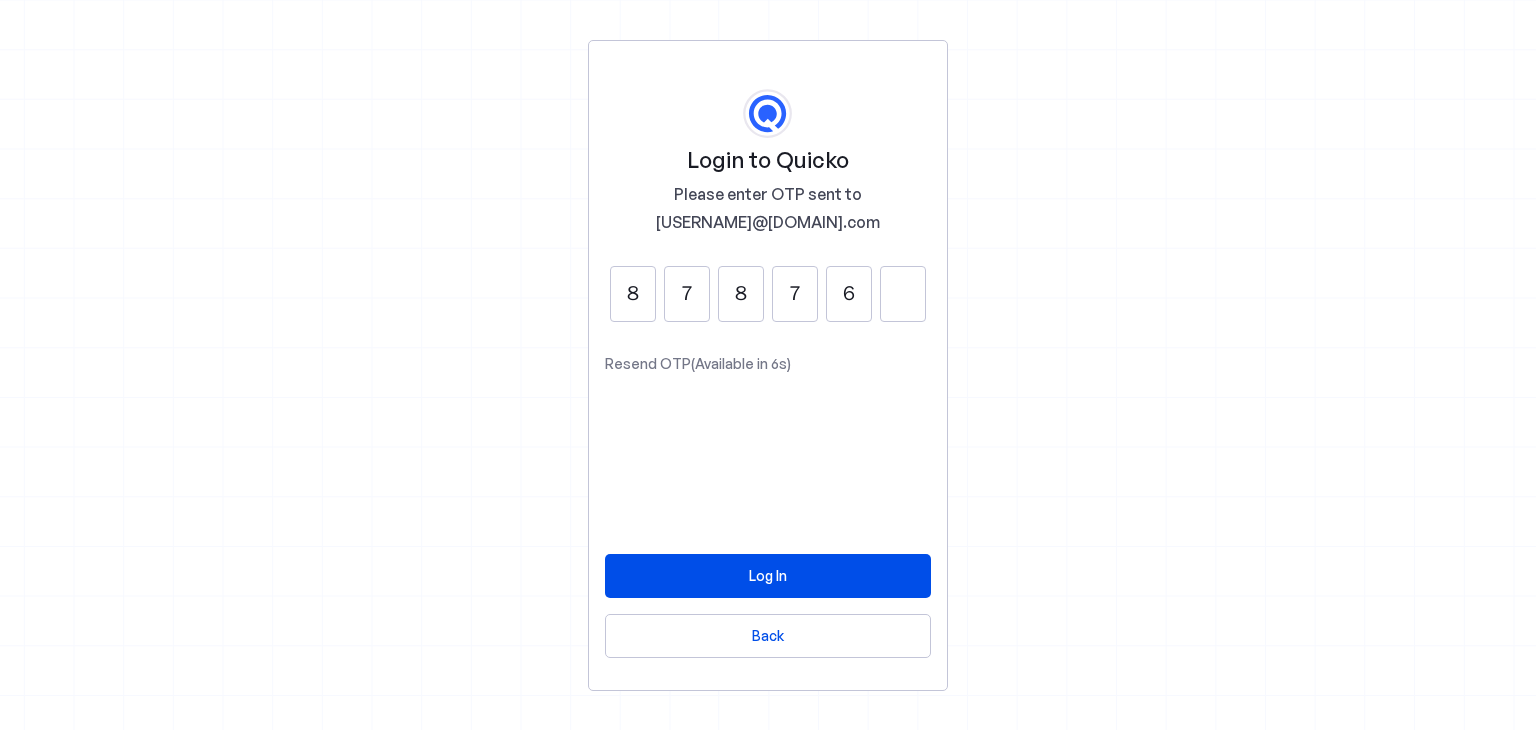 type on "6" 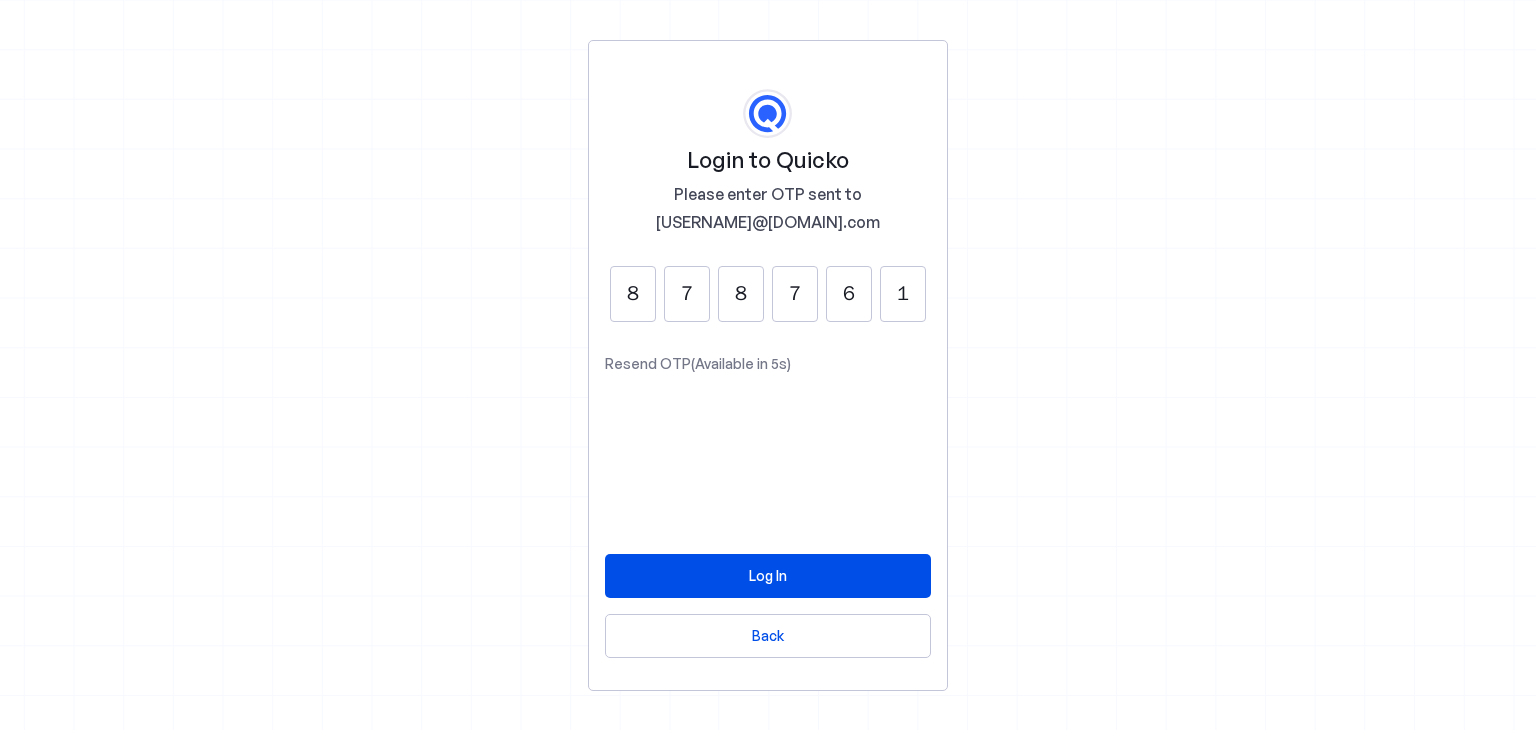 type on "1" 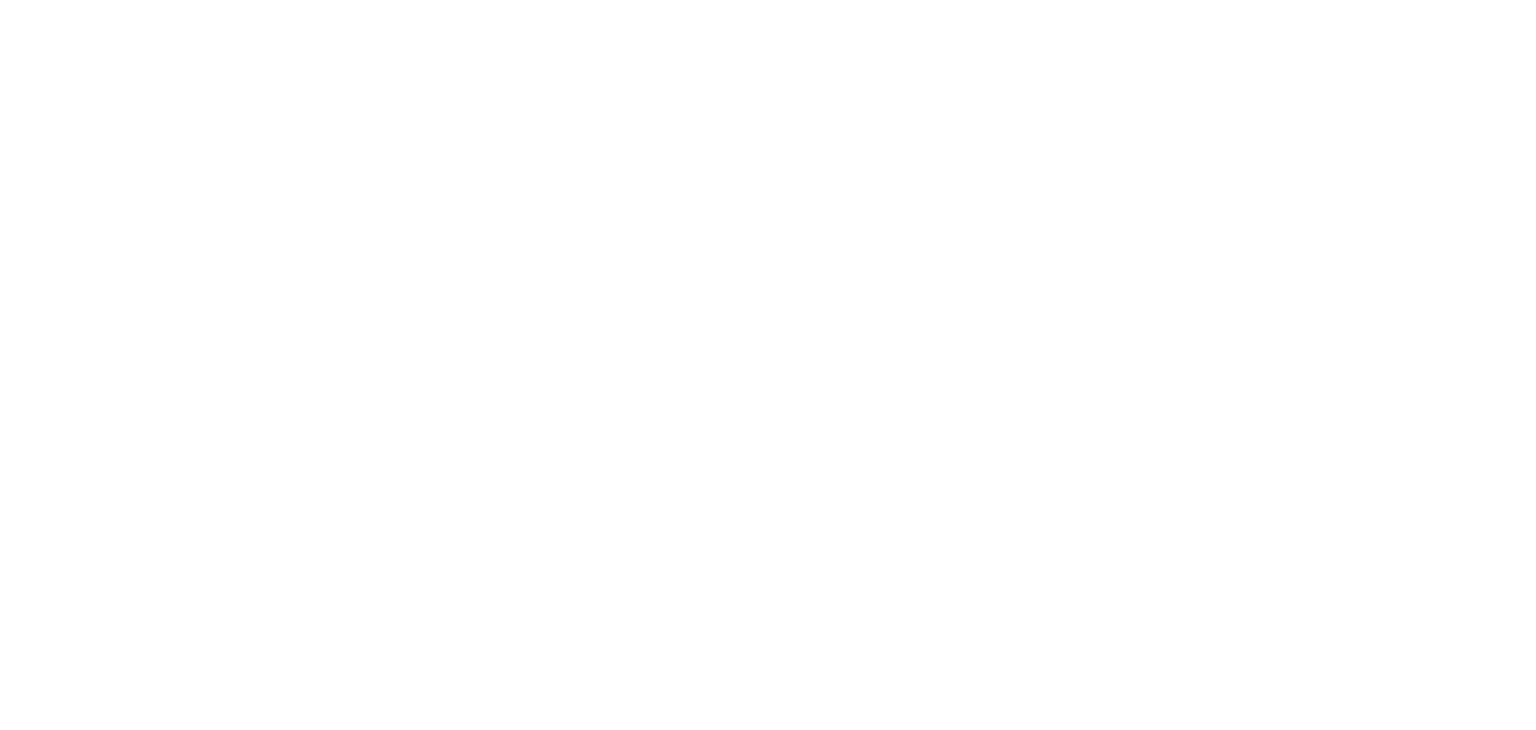 scroll, scrollTop: 0, scrollLeft: 0, axis: both 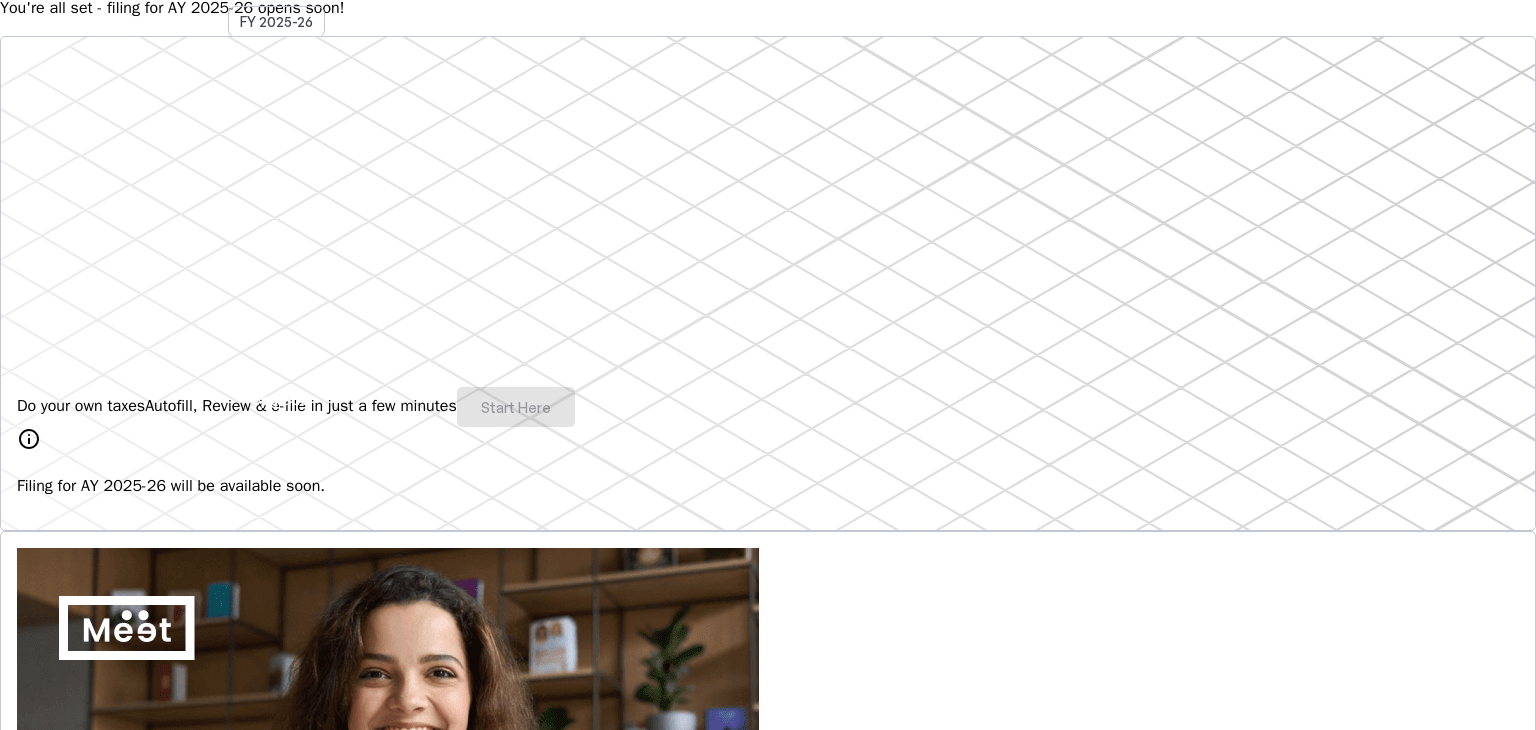 click on "Do your own taxes   Autofill, Review & e-file in just a few minutes   Start Here" at bounding box center (768, 407) 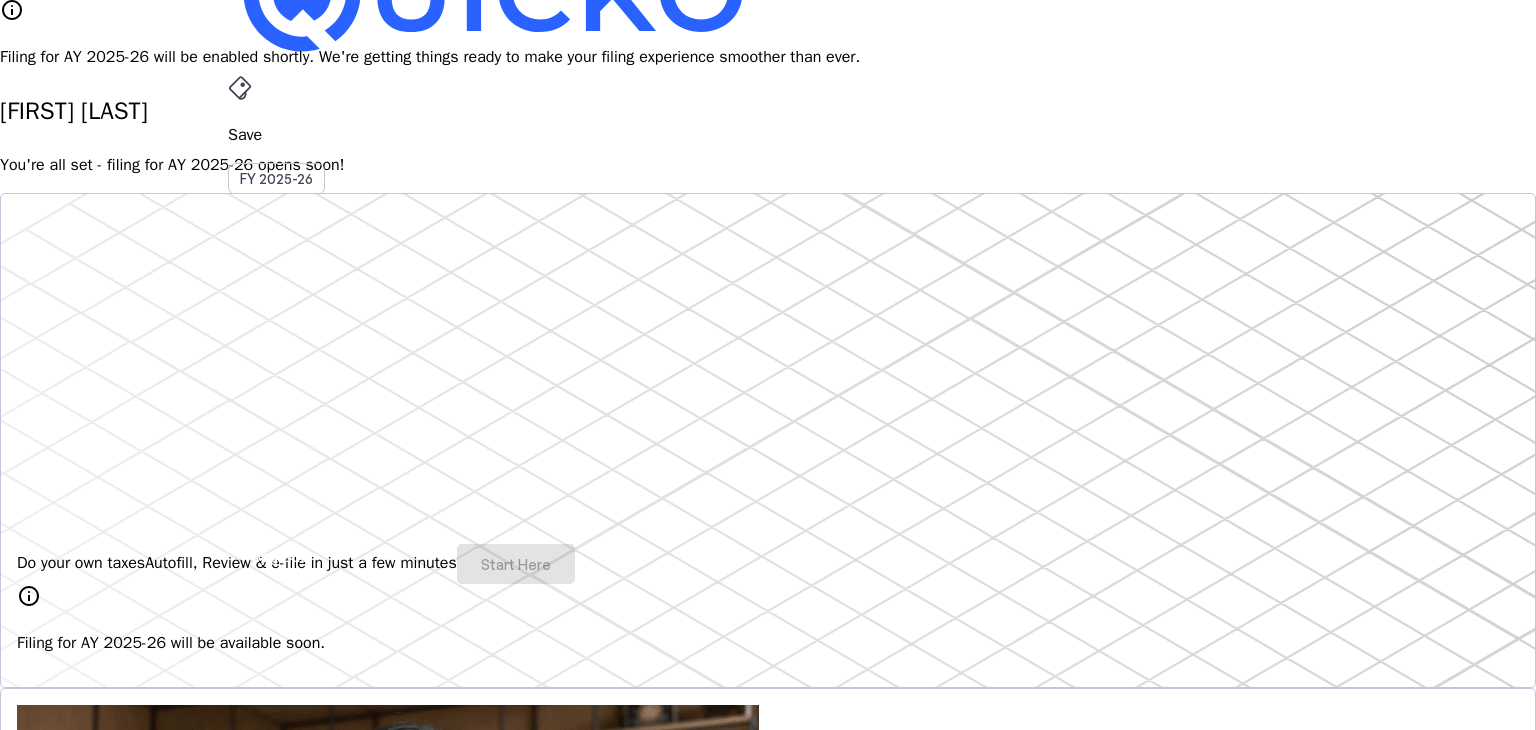 scroll, scrollTop: 0, scrollLeft: 0, axis: both 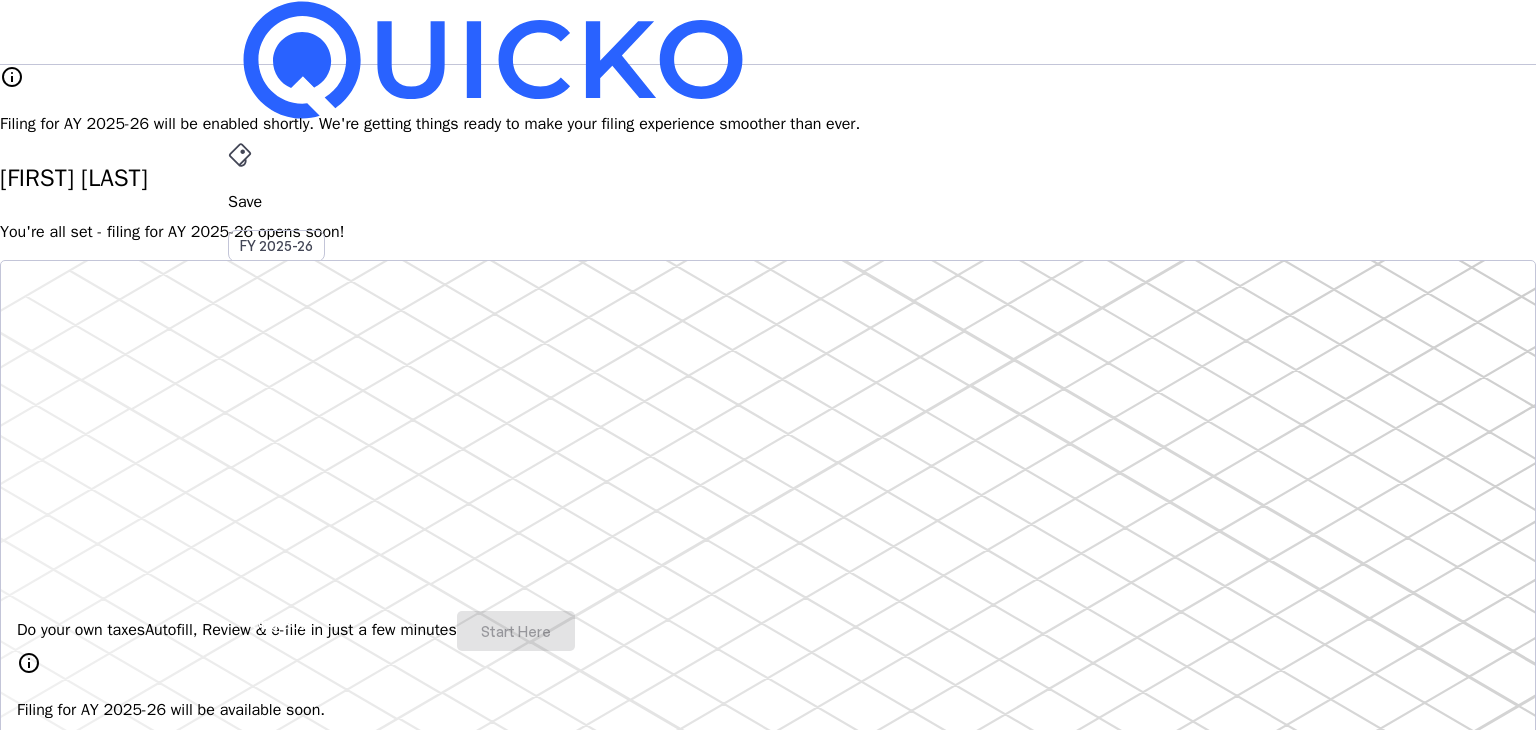 click on "RRK" at bounding box center (244, 587) 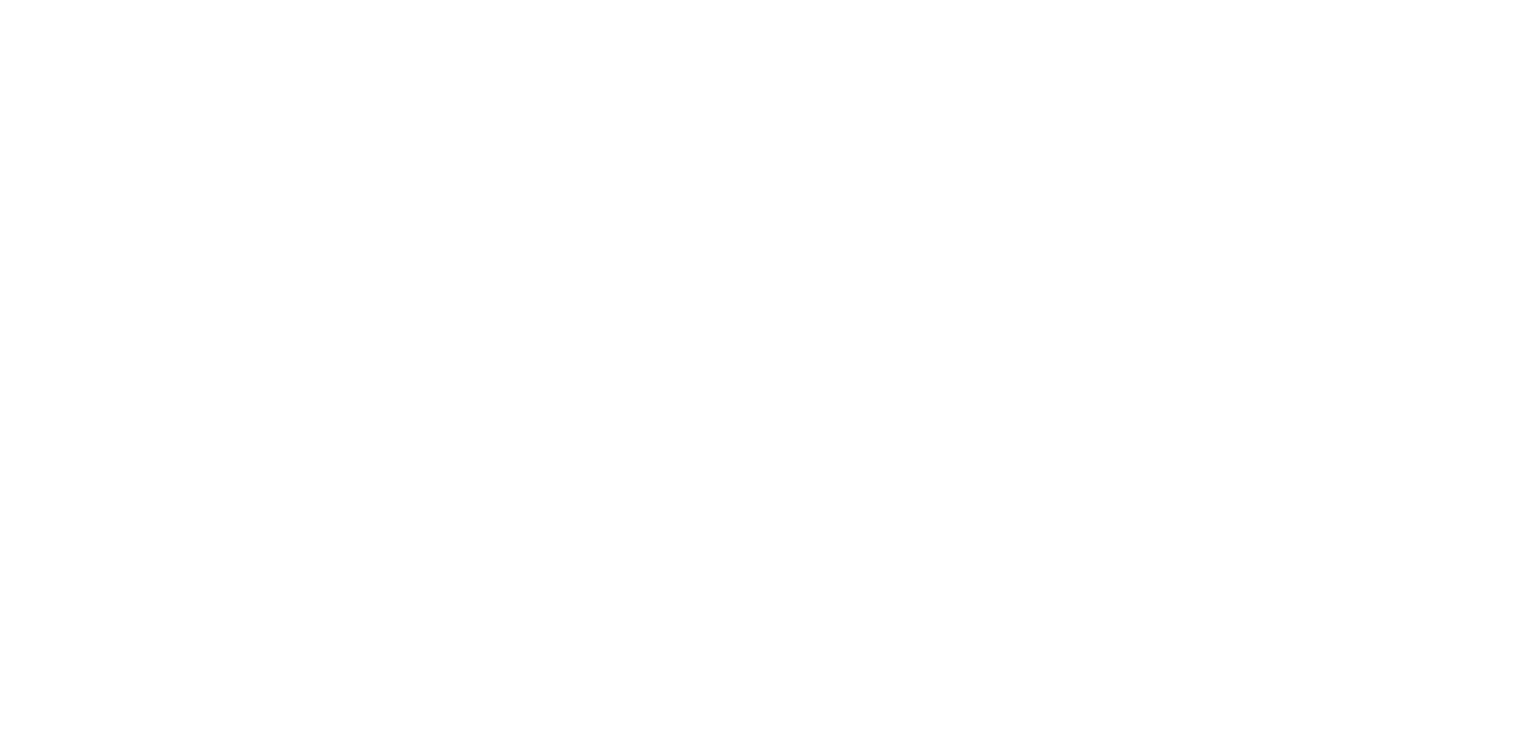 scroll, scrollTop: 0, scrollLeft: 0, axis: both 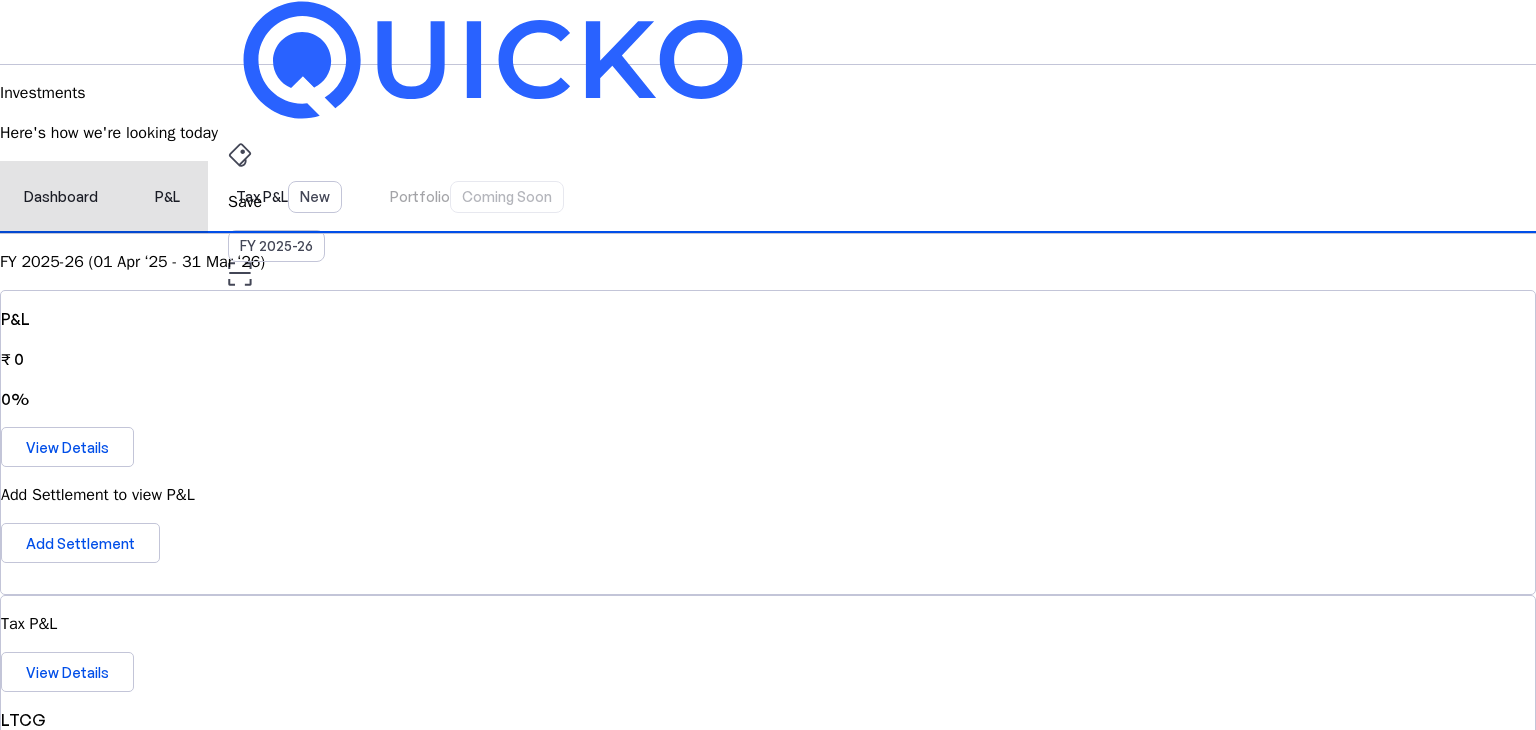 click on "P&L" at bounding box center (167, 197) 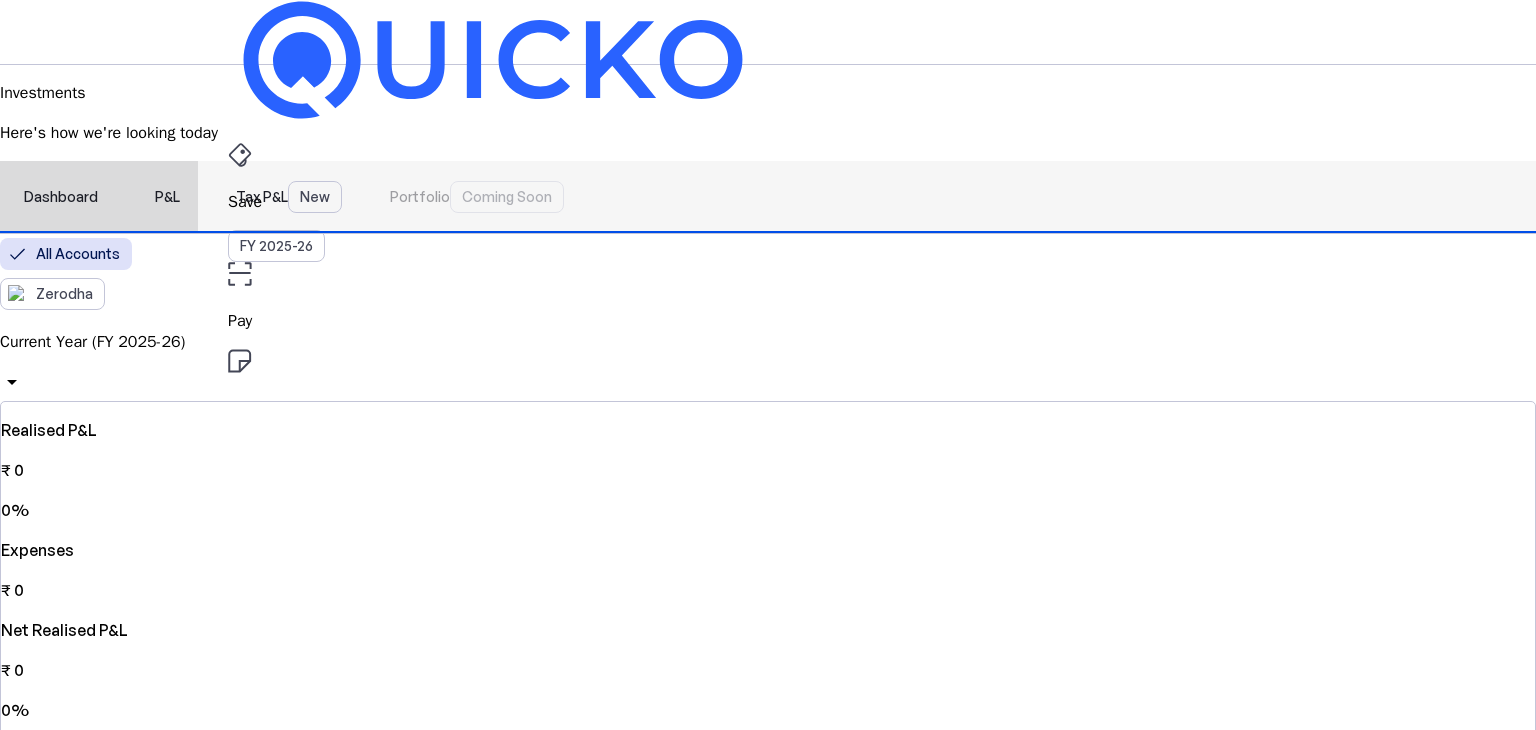 click on "Dashboard" at bounding box center [61, 197] 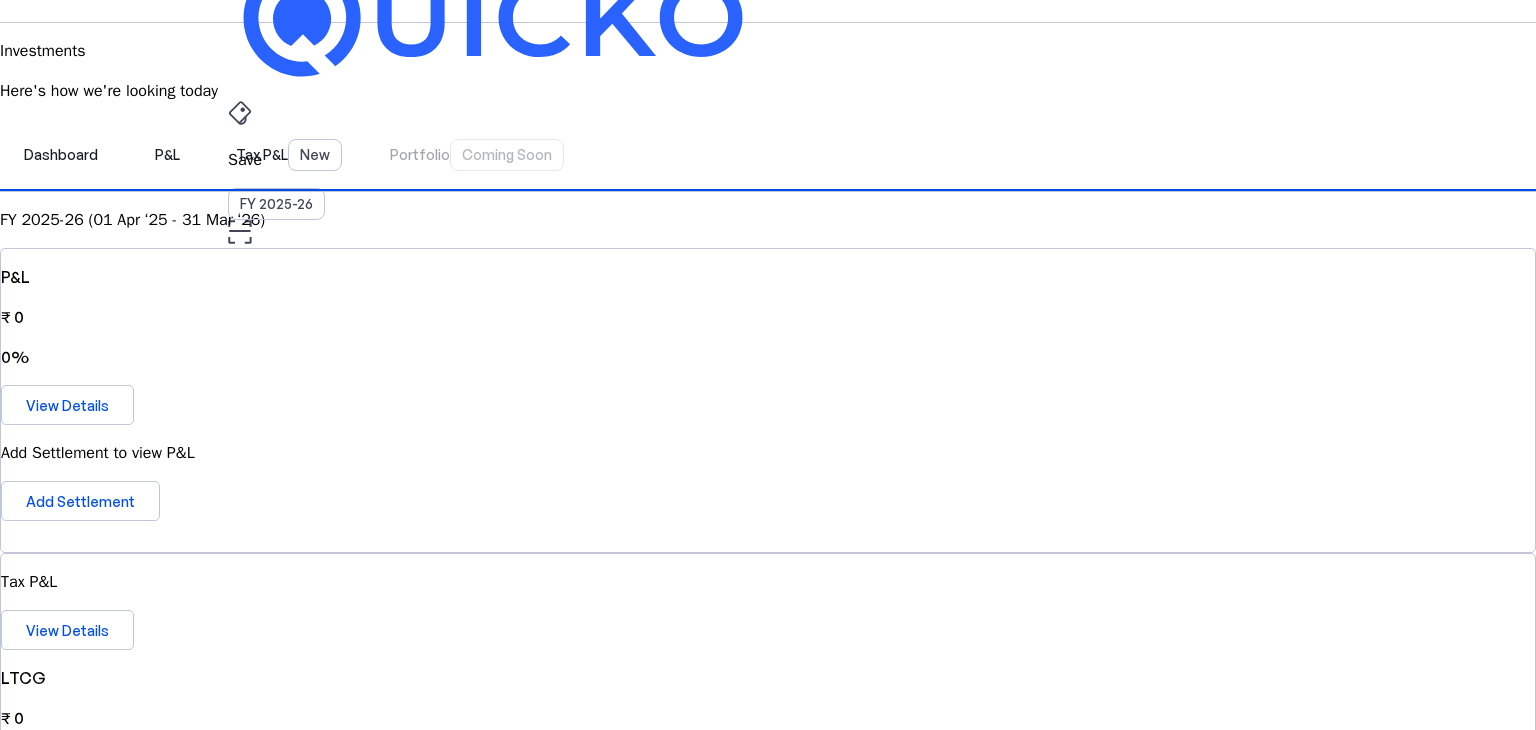 scroll, scrollTop: 0, scrollLeft: 0, axis: both 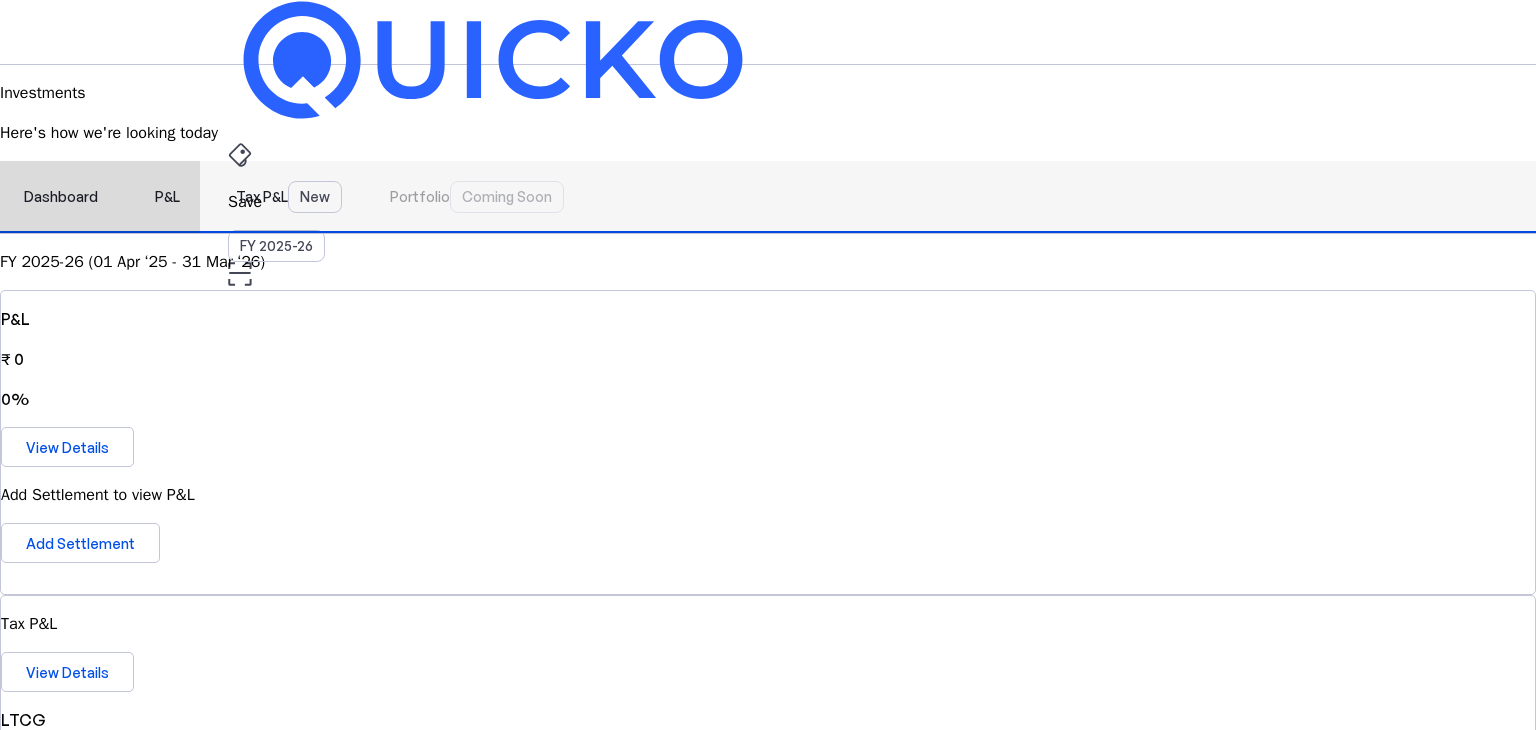 click on "Tax P&L  New" at bounding box center (289, 197) 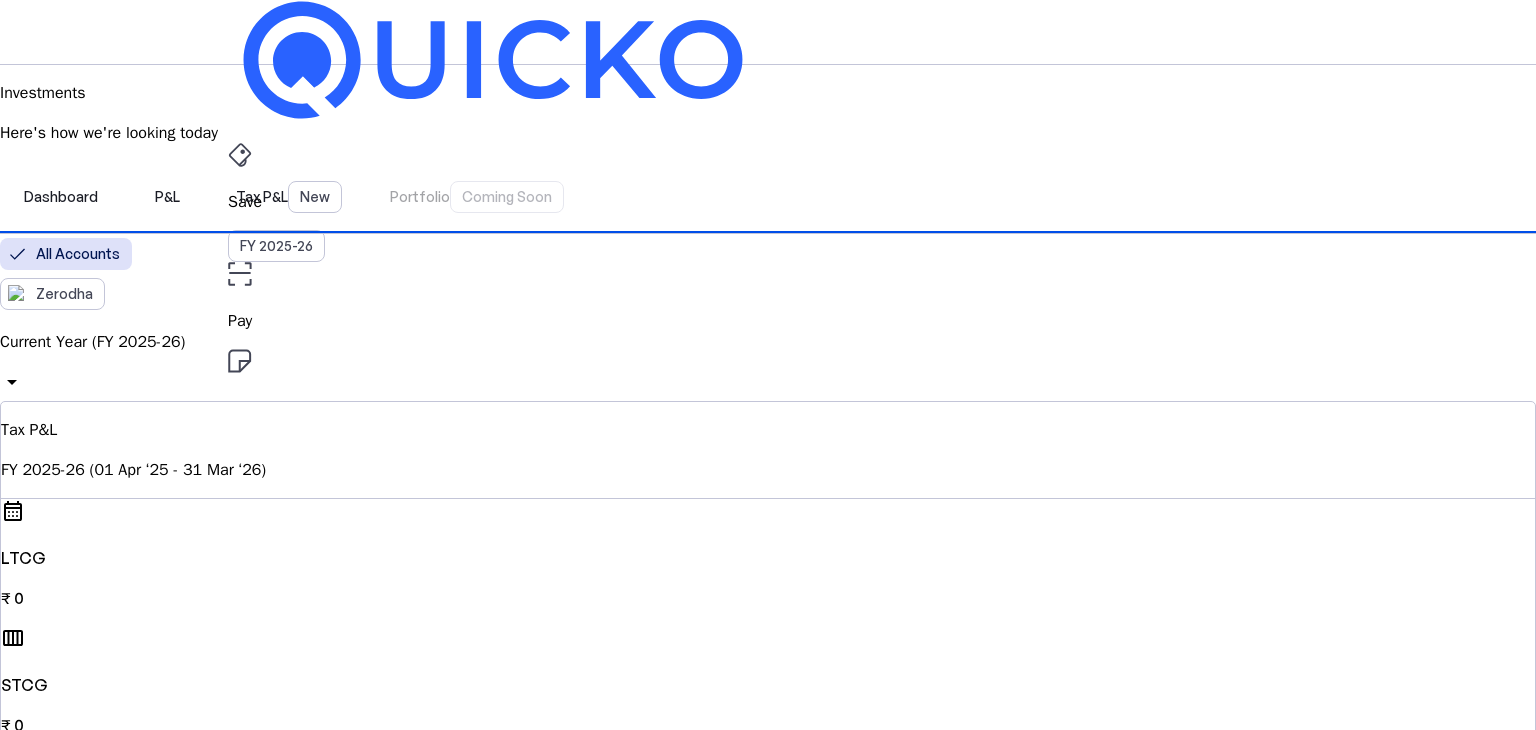 click on "Dashboard   P&L   Tax P&L  New  Portfolio  Coming Soon" at bounding box center (768, 197) 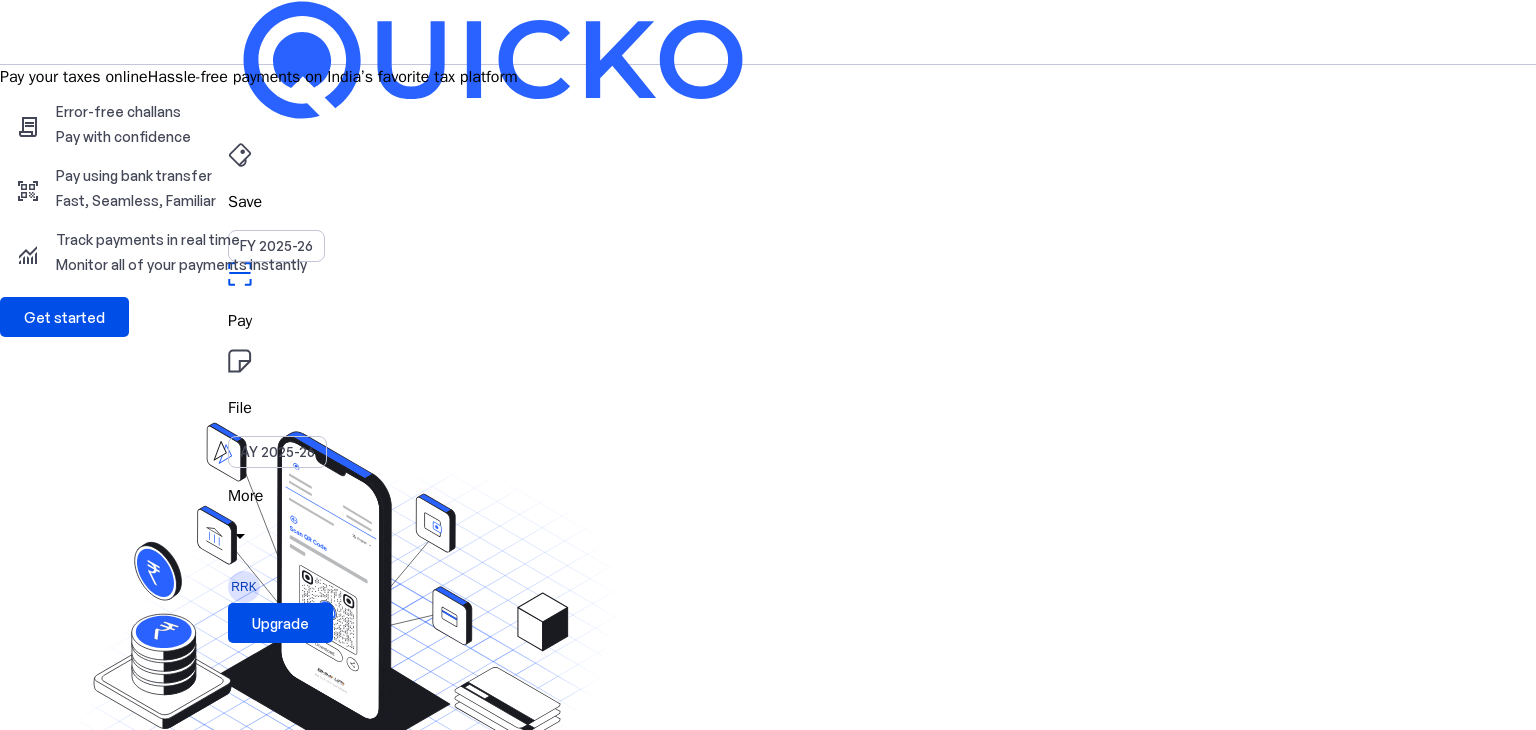 click on "Save FY 2025-26" at bounding box center (768, 202) 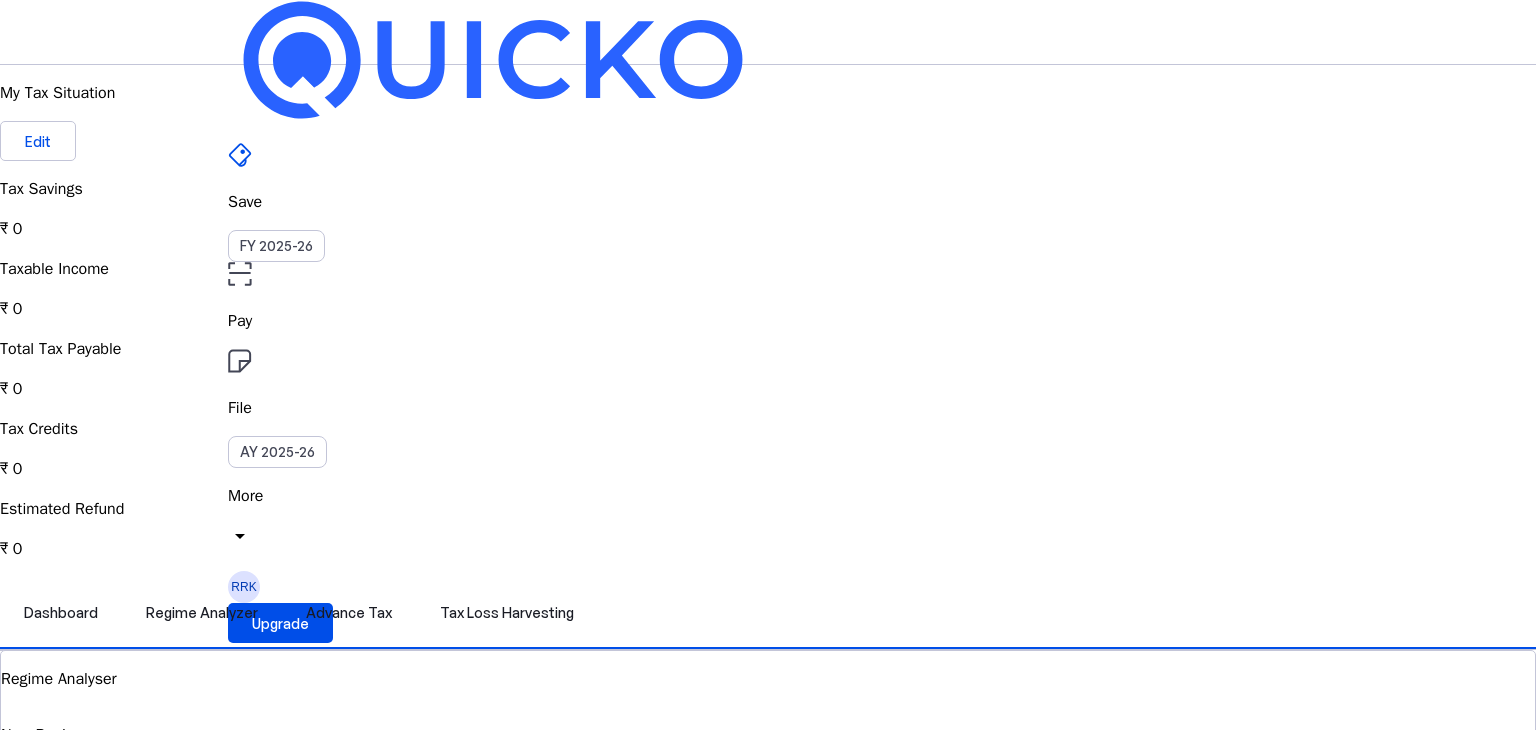 click on "RRK" at bounding box center (244, 587) 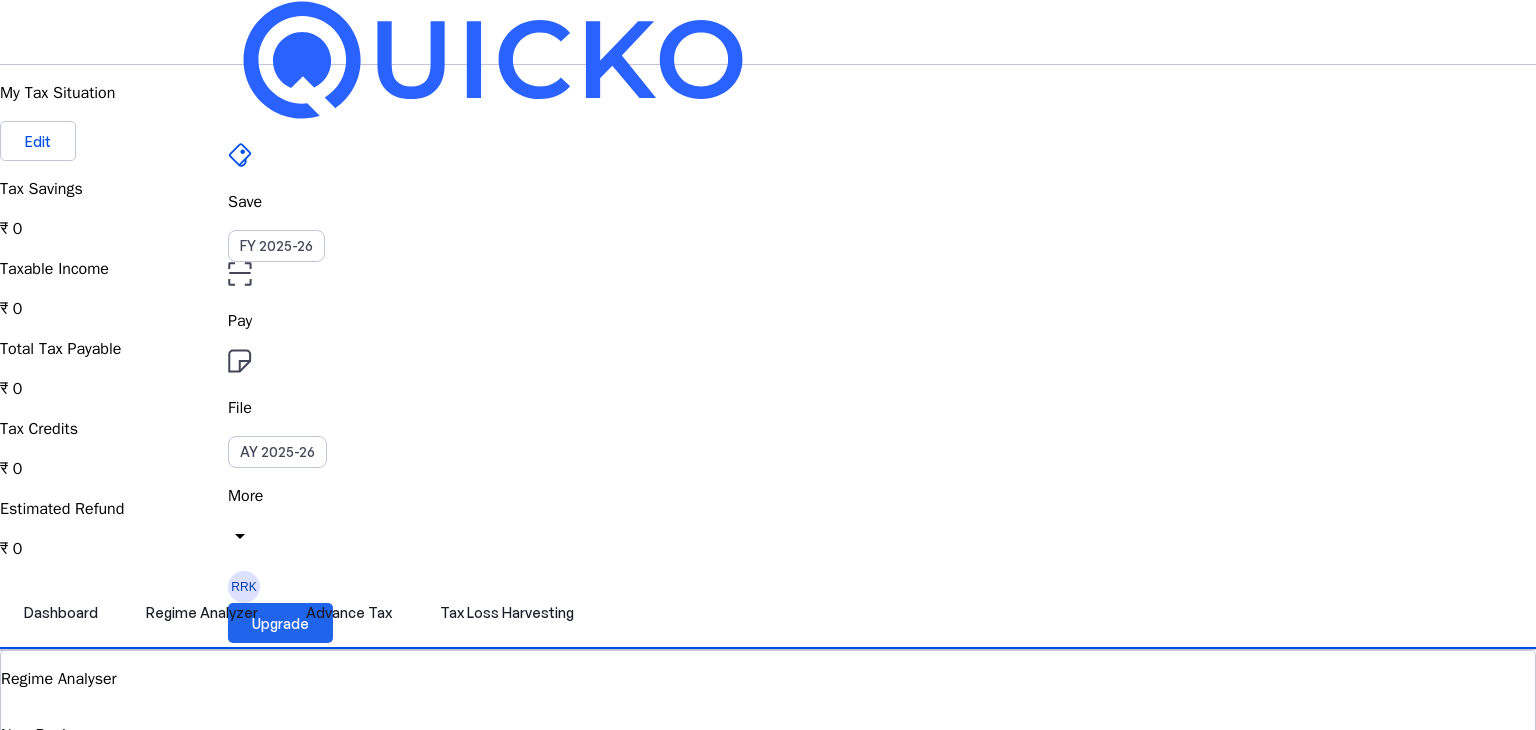 click on "Upgrade" at bounding box center (280, 623) 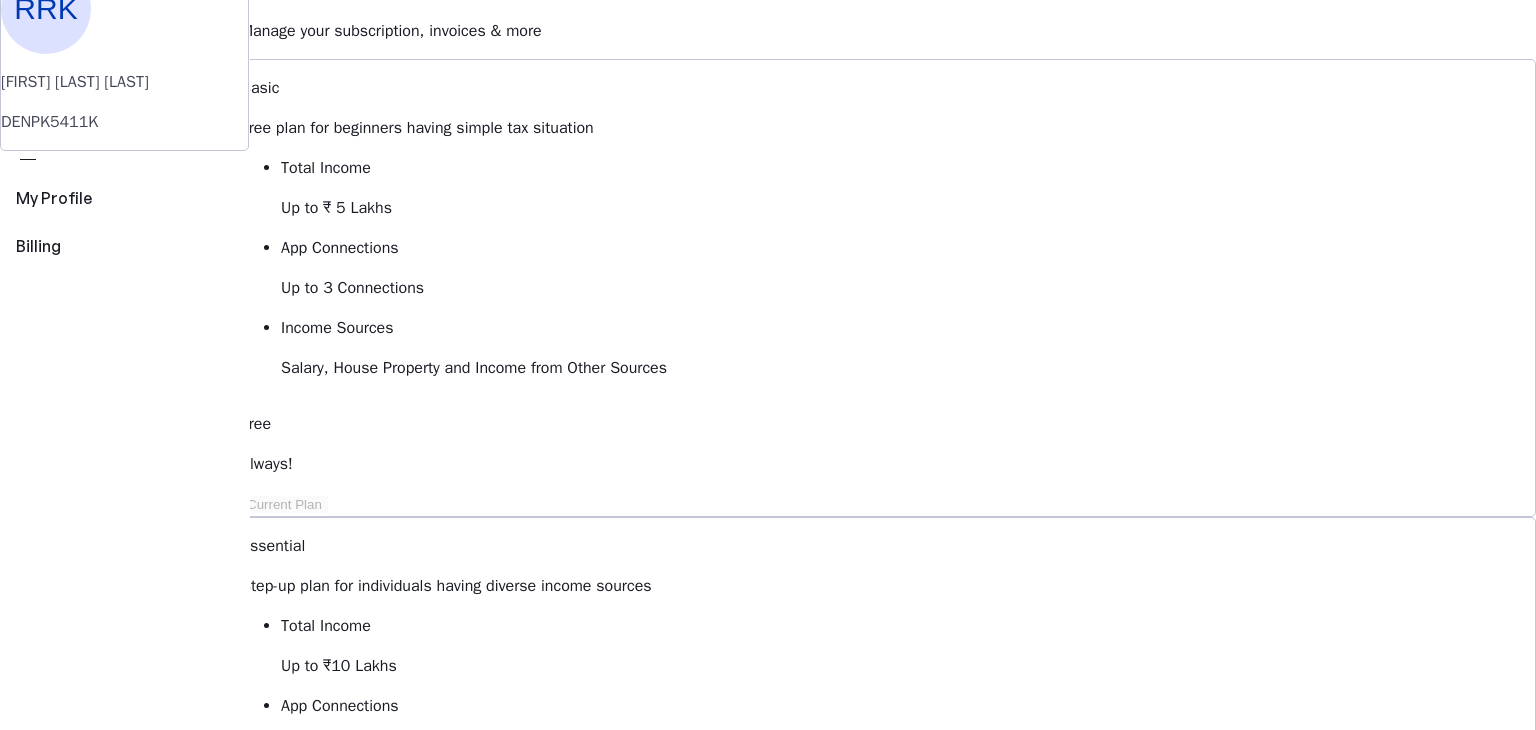 scroll, scrollTop: 100, scrollLeft: 0, axis: vertical 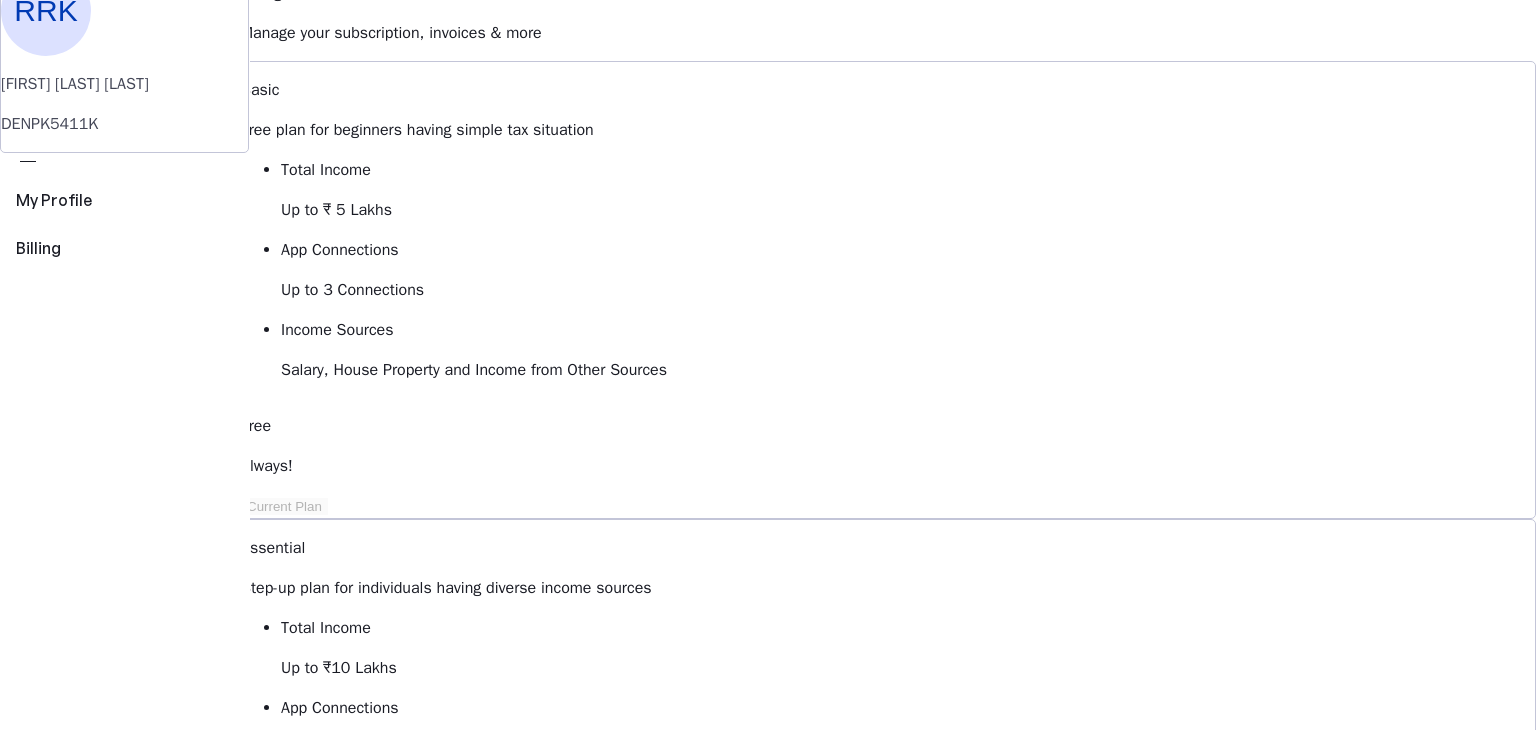 click on "Upgrade to Elite" at bounding box center (319, 1566) 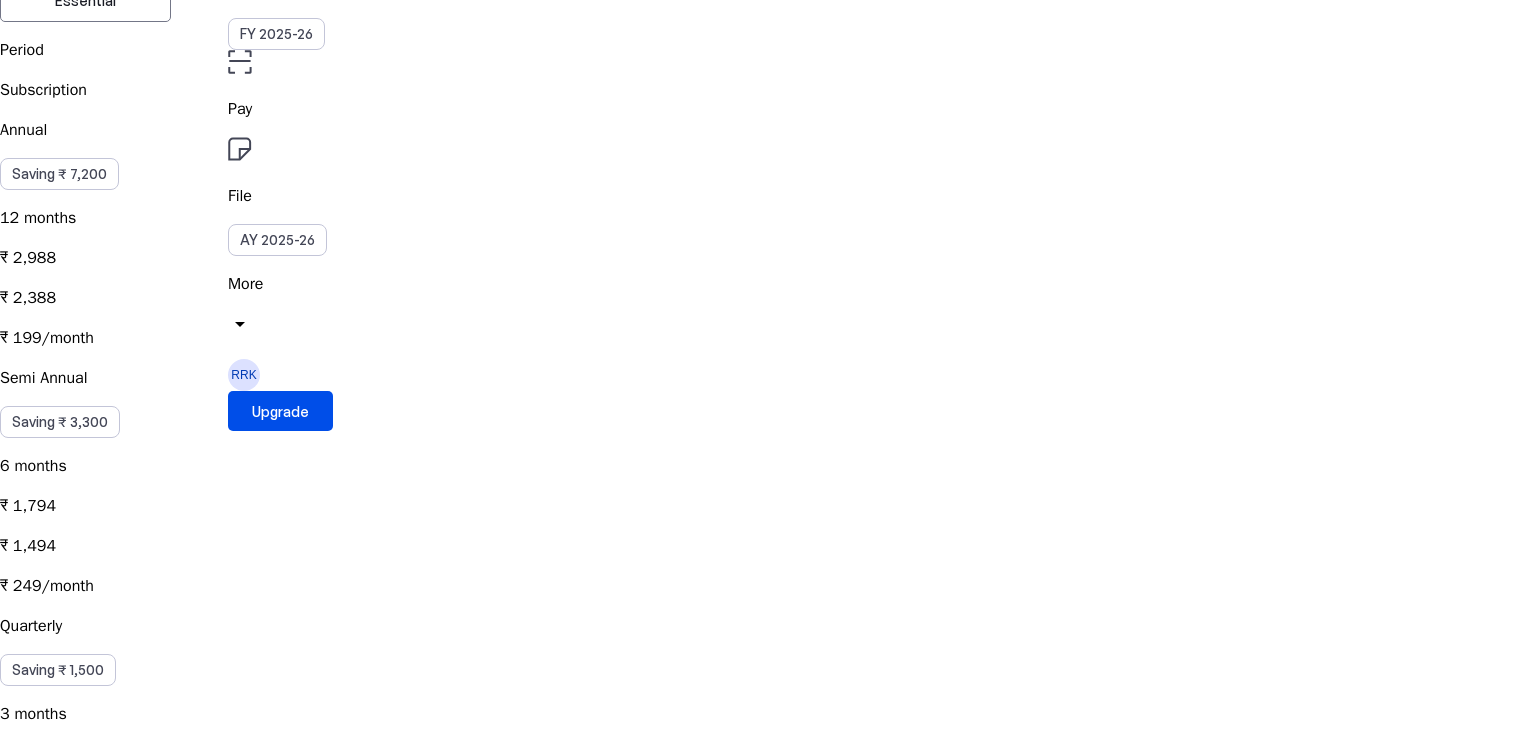 scroll, scrollTop: 228, scrollLeft: 0, axis: vertical 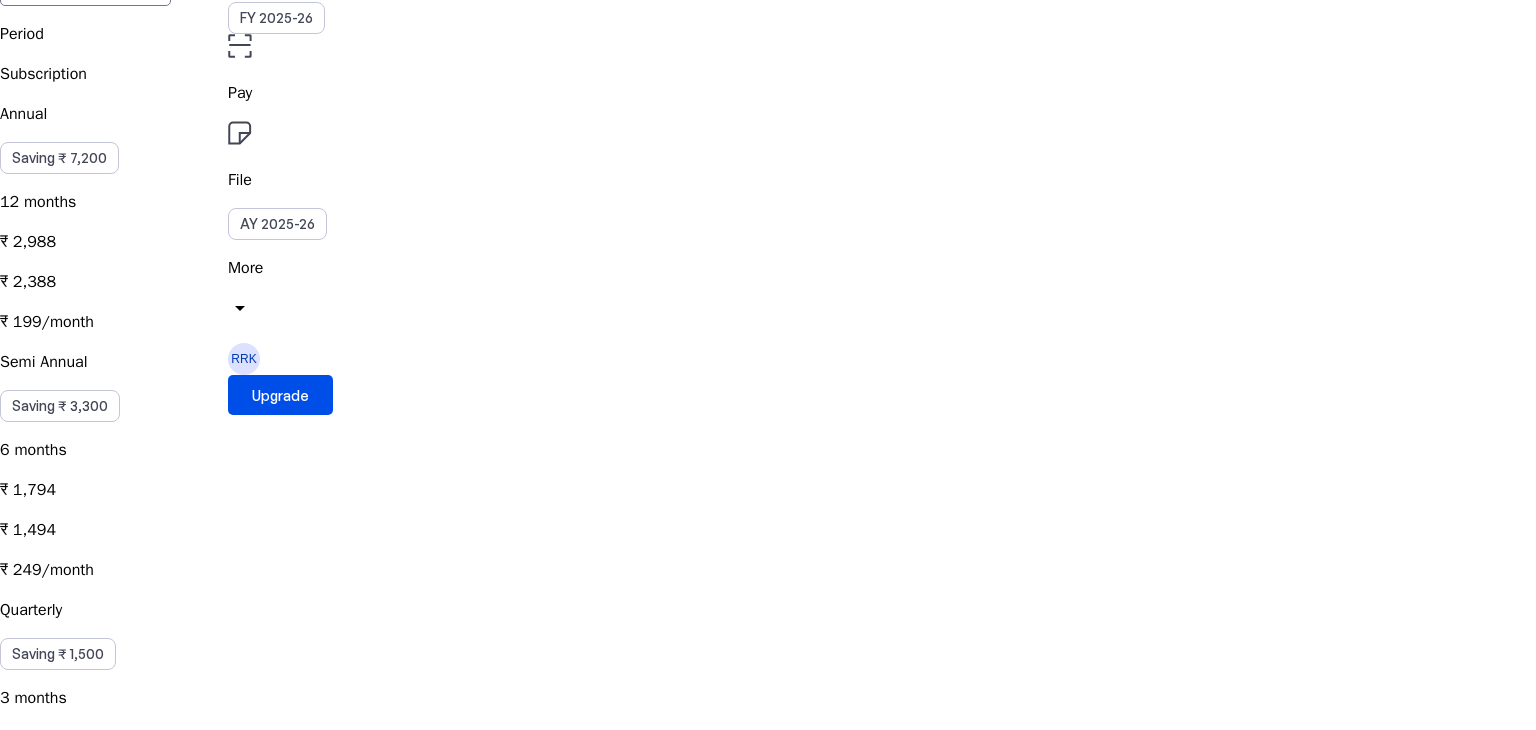 click on "Quarterly  Saving ₹ 1,500  3 months   ₹ 1,047   ₹ 897  ₹ 299/month" at bounding box center [768, 714] 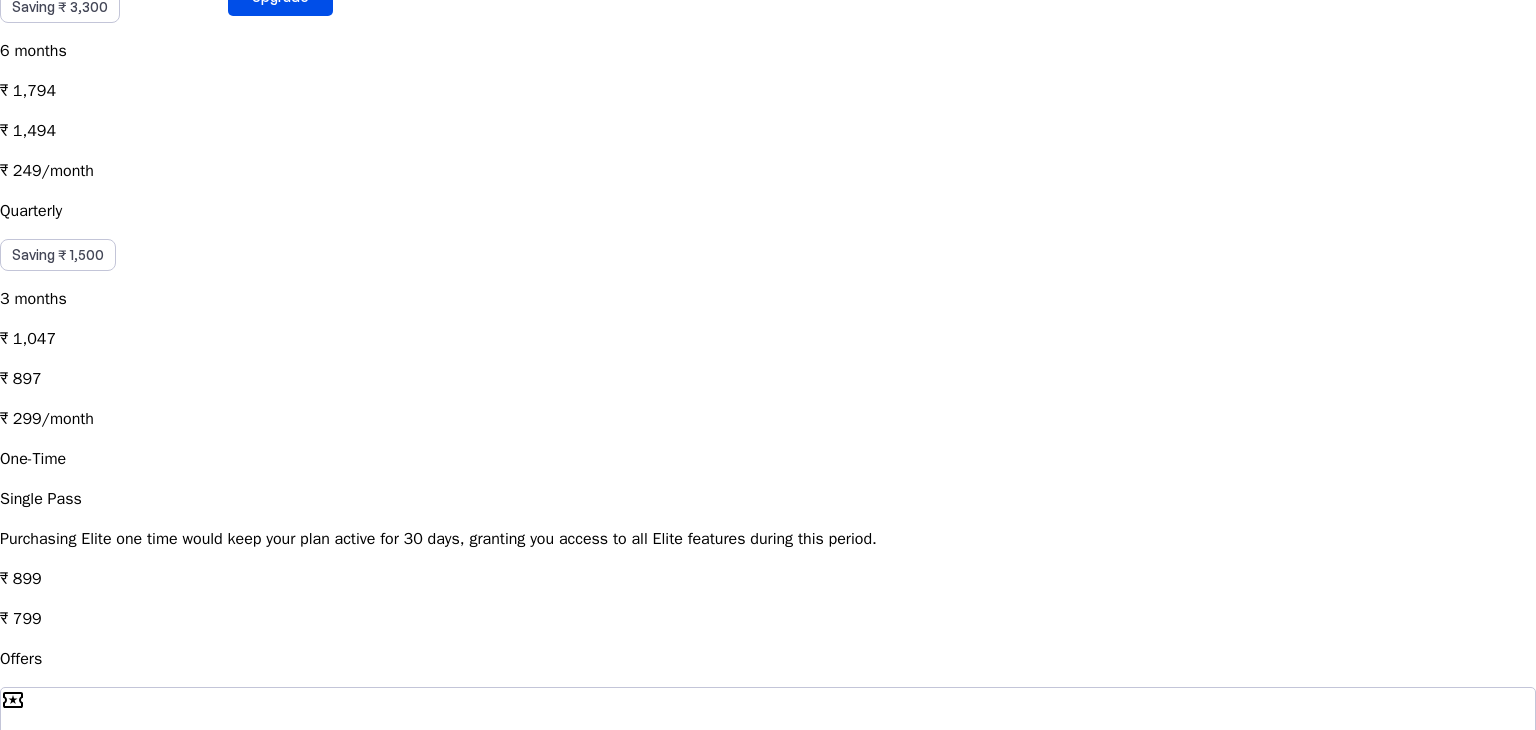 scroll, scrollTop: 630, scrollLeft: 0, axis: vertical 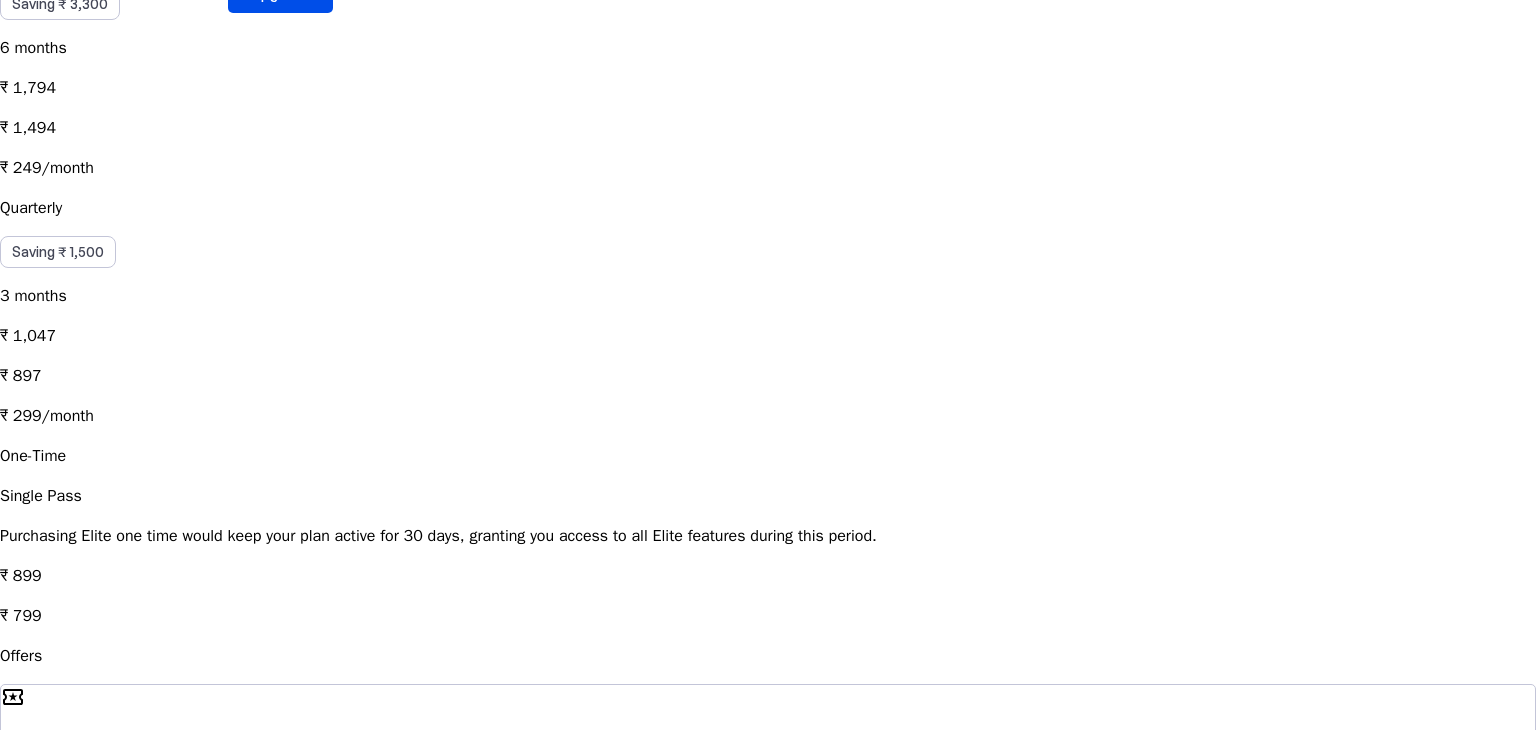 click on "Offers" at bounding box center (768, 656) 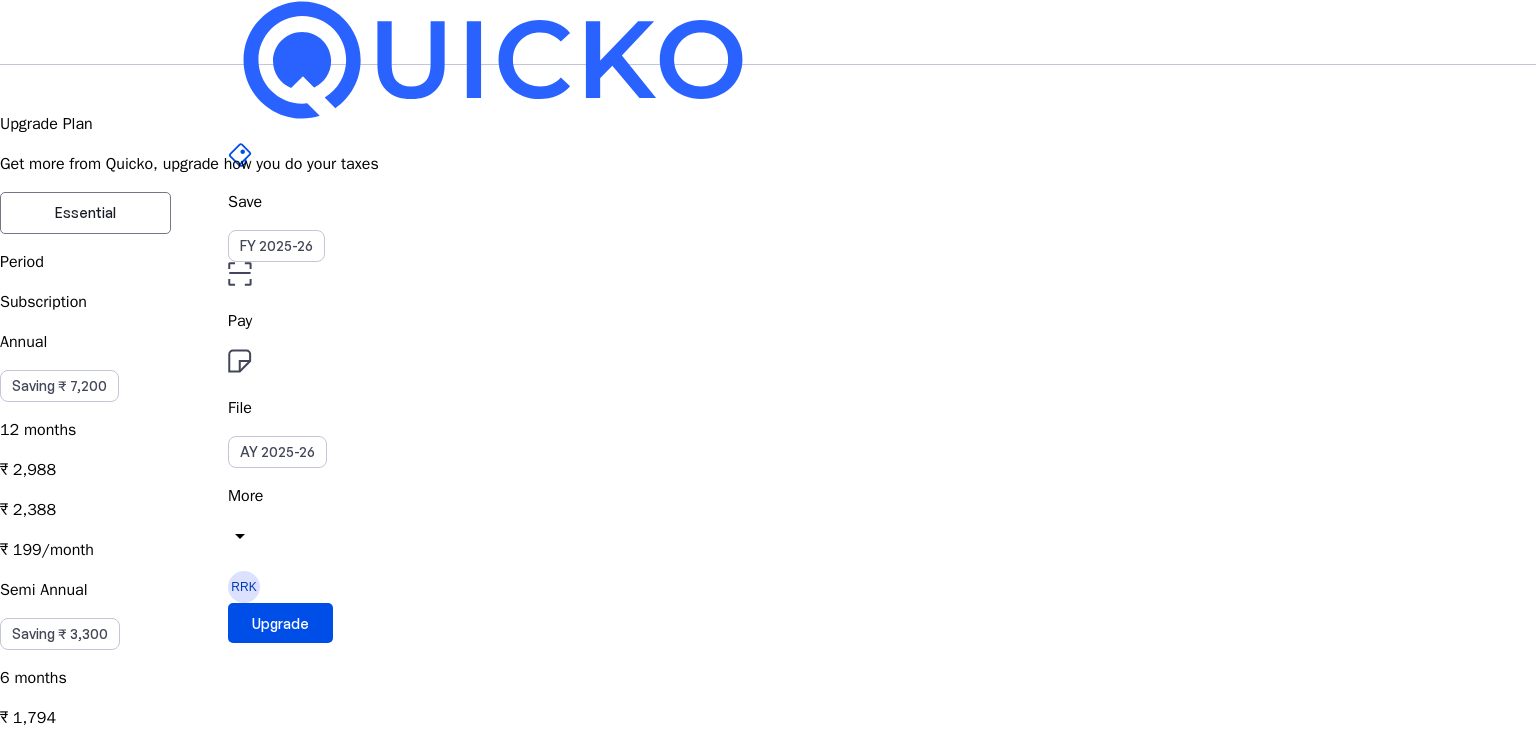 click at bounding box center [768, 2352] 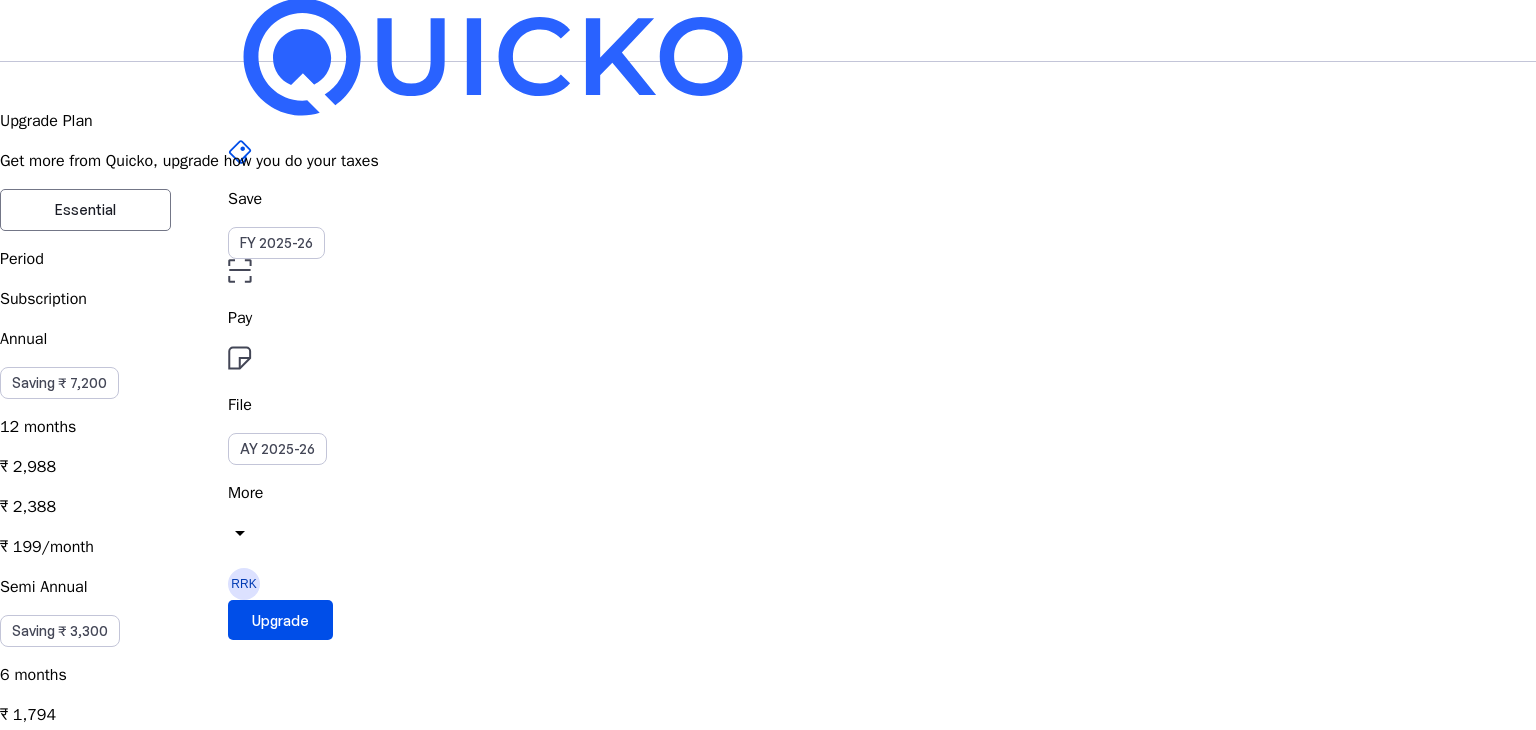 scroll, scrollTop: 4, scrollLeft: 0, axis: vertical 